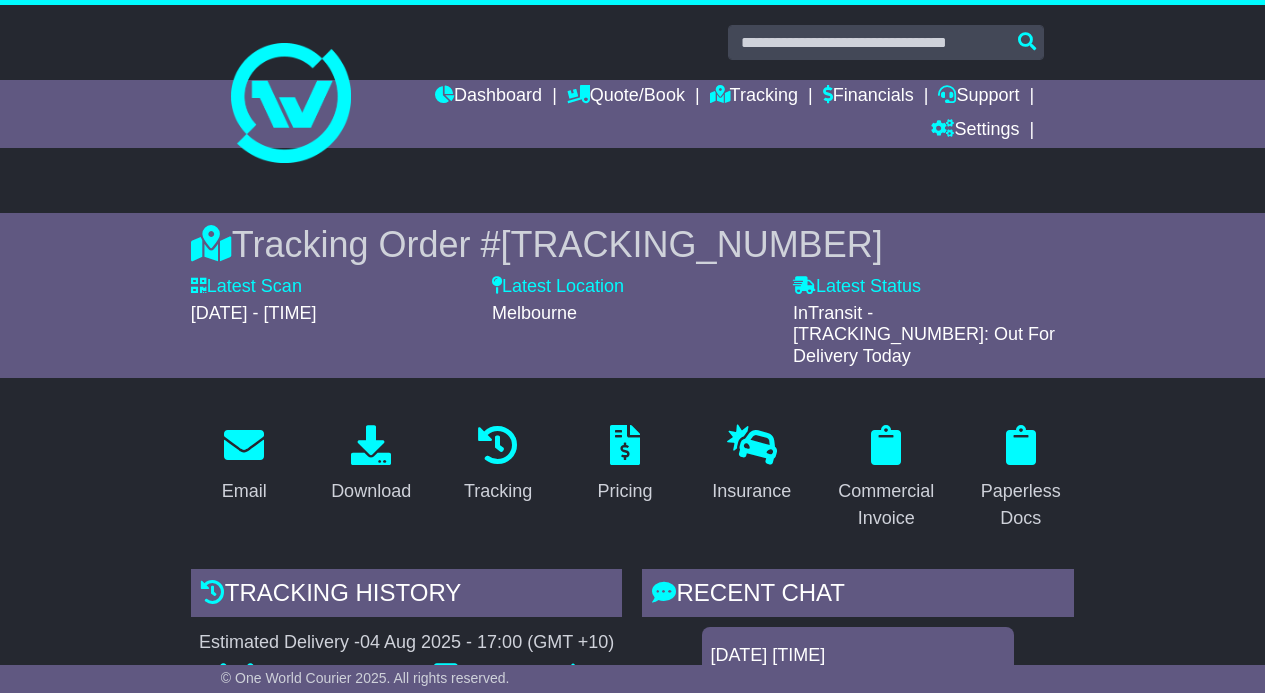 scroll, scrollTop: 0, scrollLeft: 0, axis: both 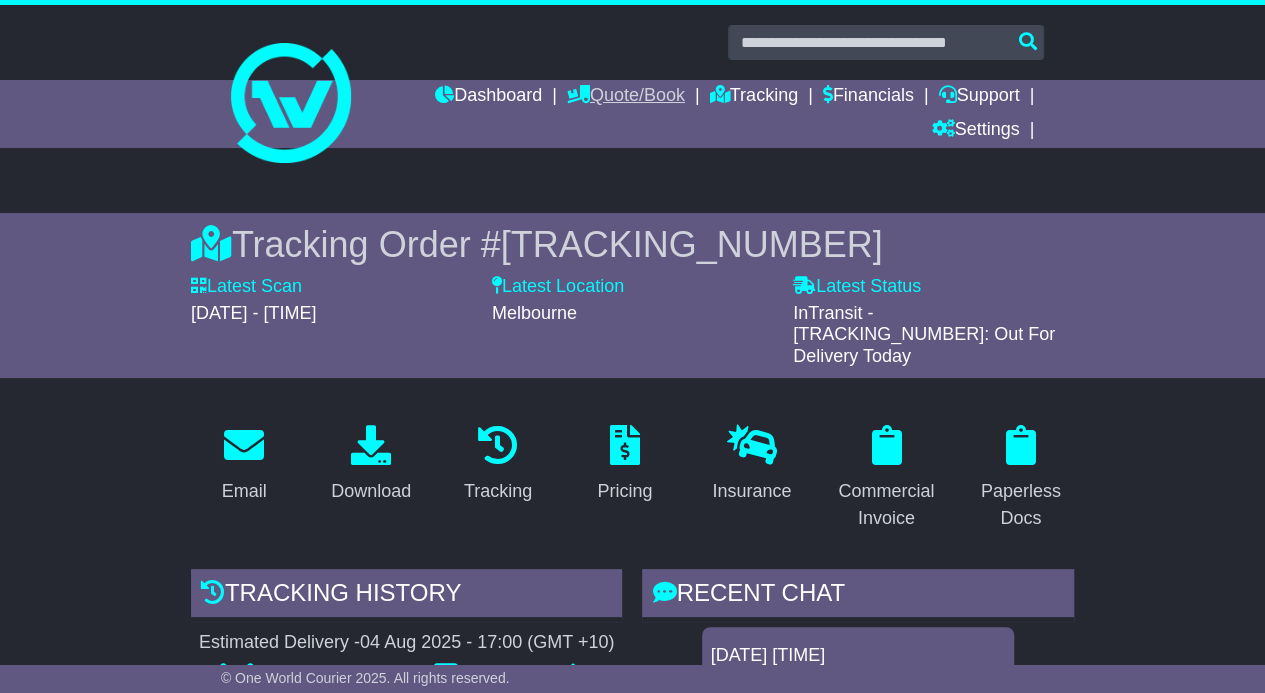 click on "Quote/Book" at bounding box center (626, 97) 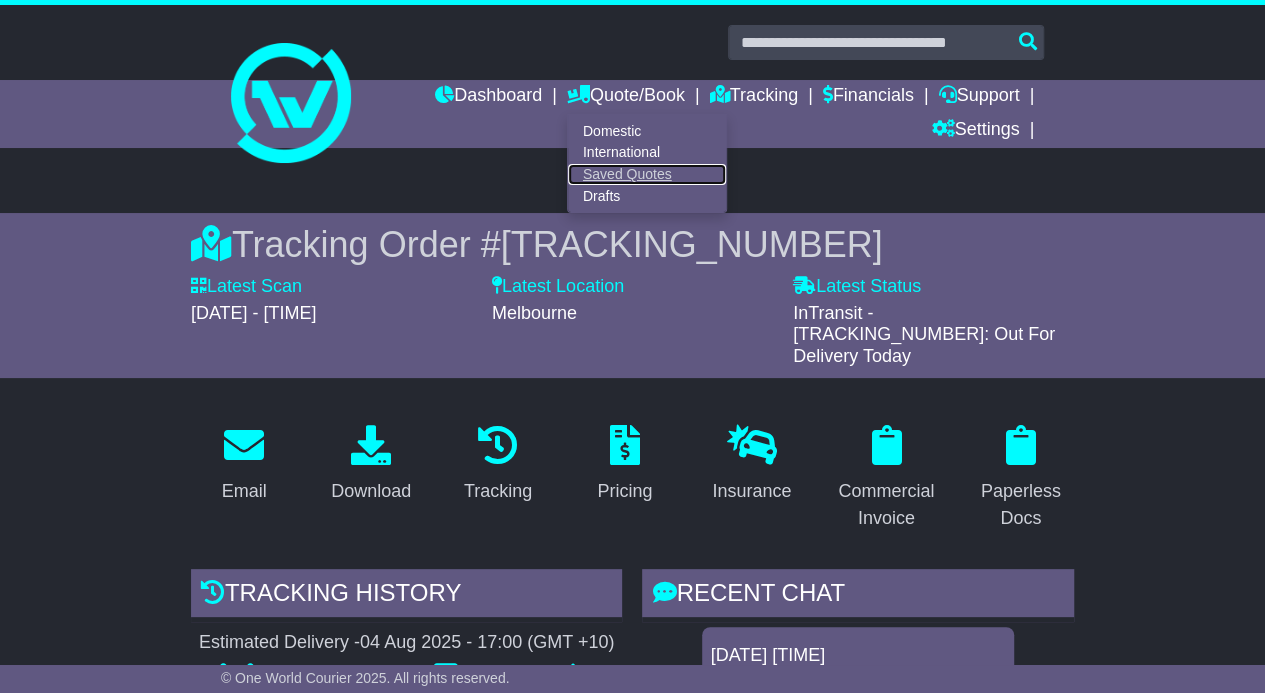 click on "Saved Quotes" at bounding box center (647, 175) 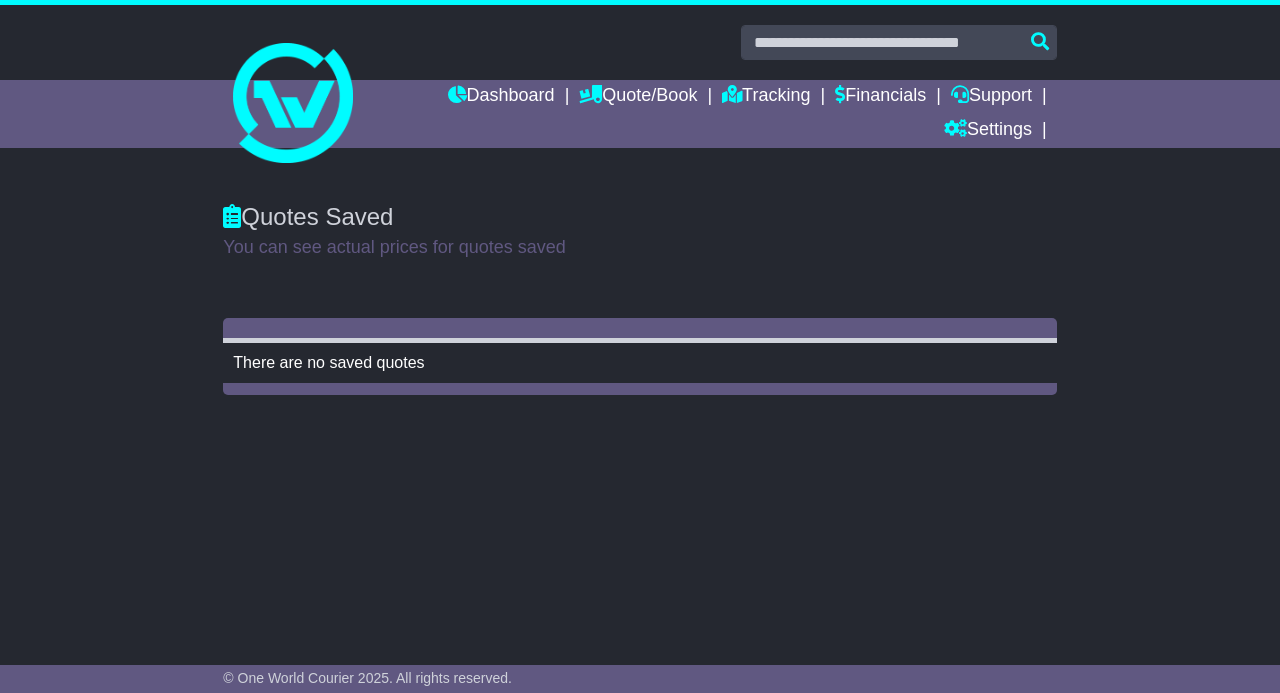 scroll, scrollTop: 0, scrollLeft: 0, axis: both 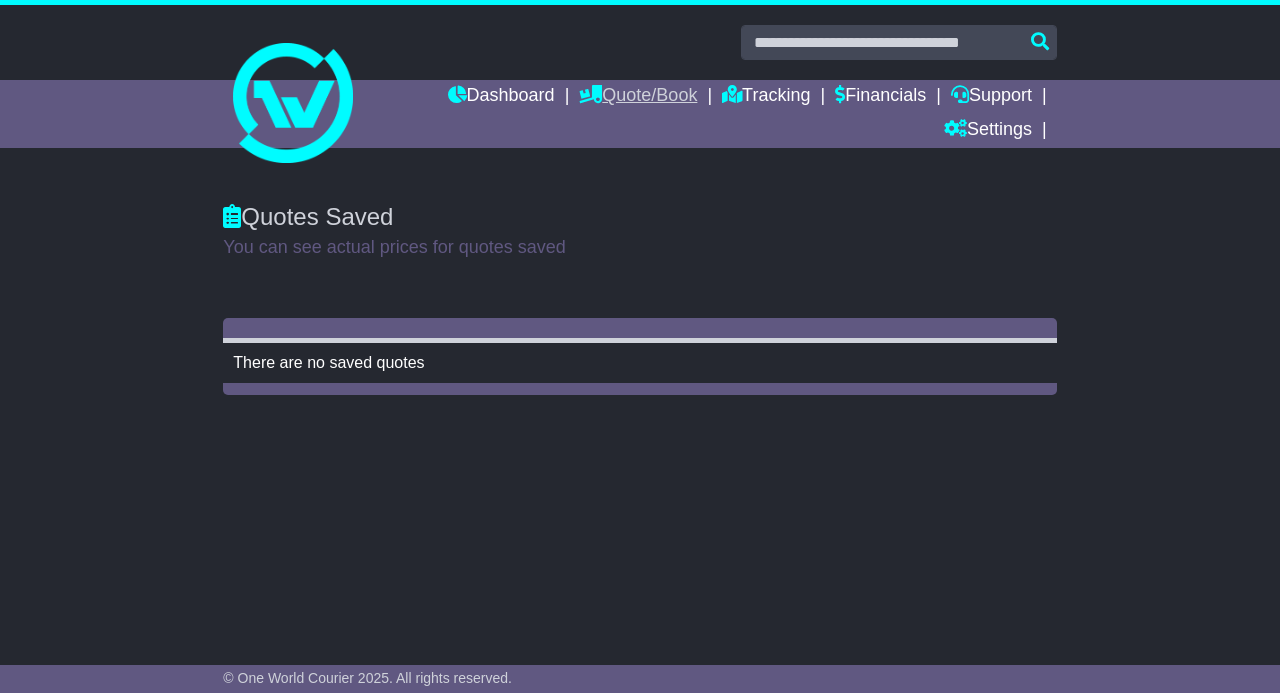 click on "Quote/Book" at bounding box center (638, 97) 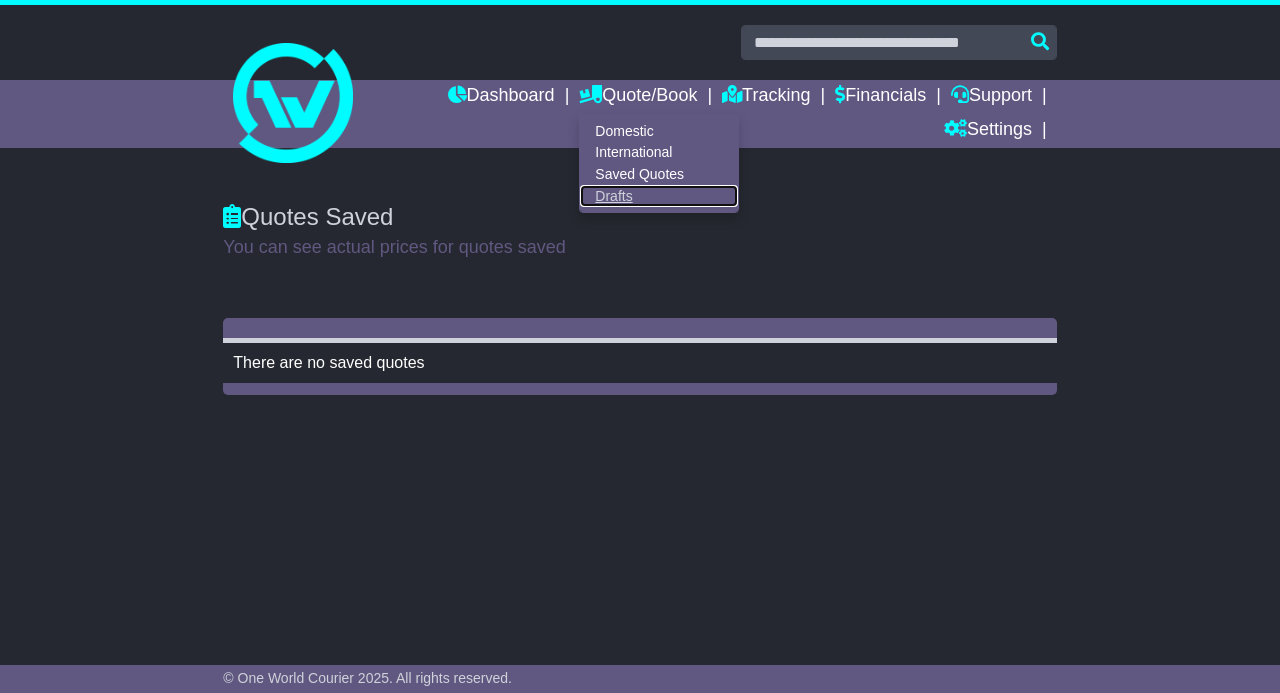 click on "Drafts" at bounding box center [659, 196] 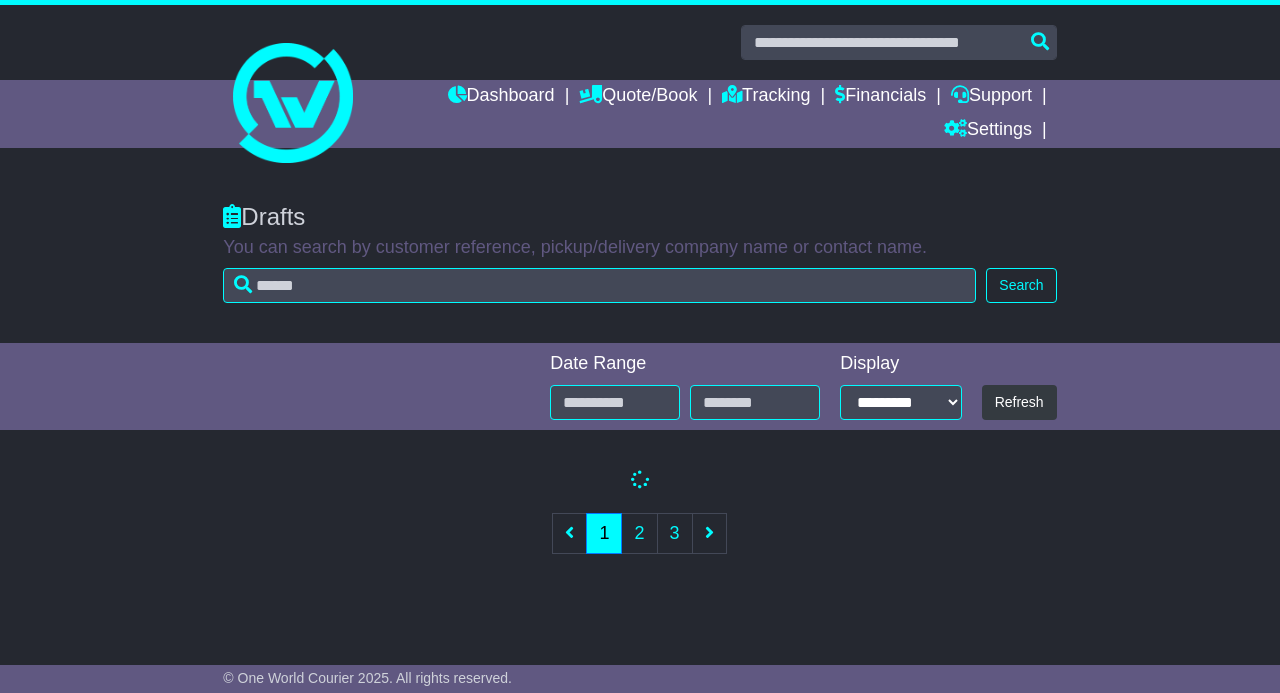 scroll, scrollTop: 0, scrollLeft: 0, axis: both 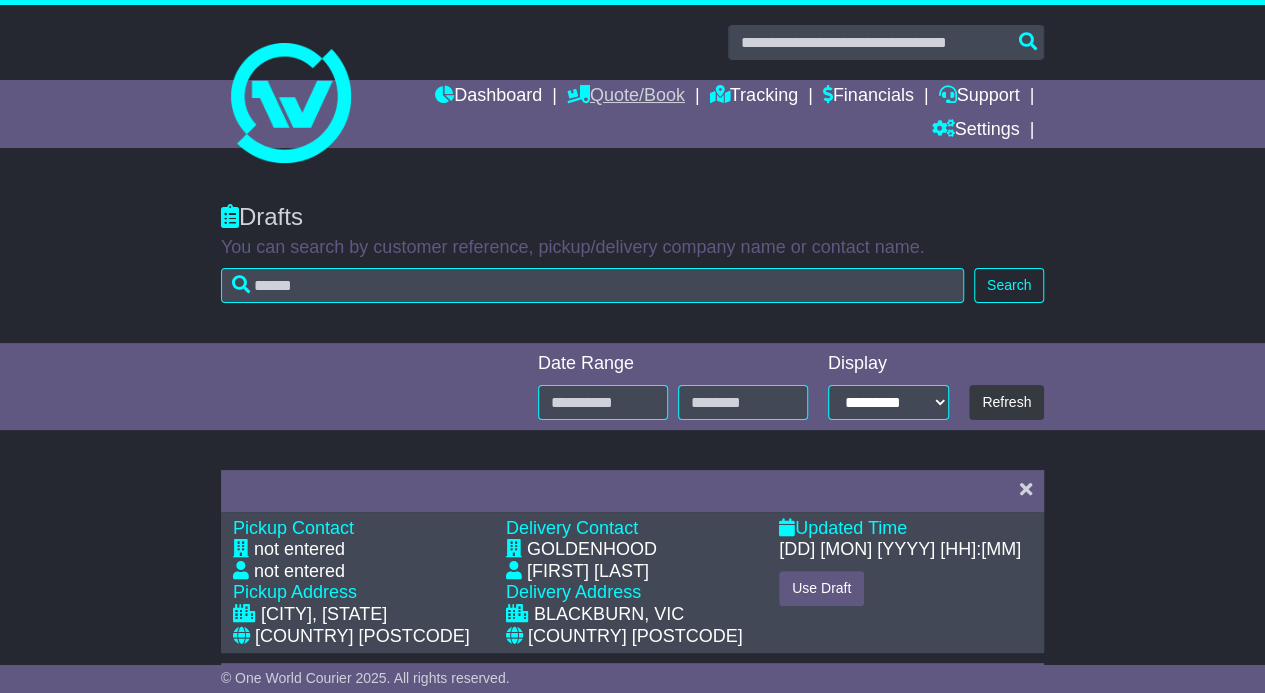 click on "Quote/Book" at bounding box center (626, 97) 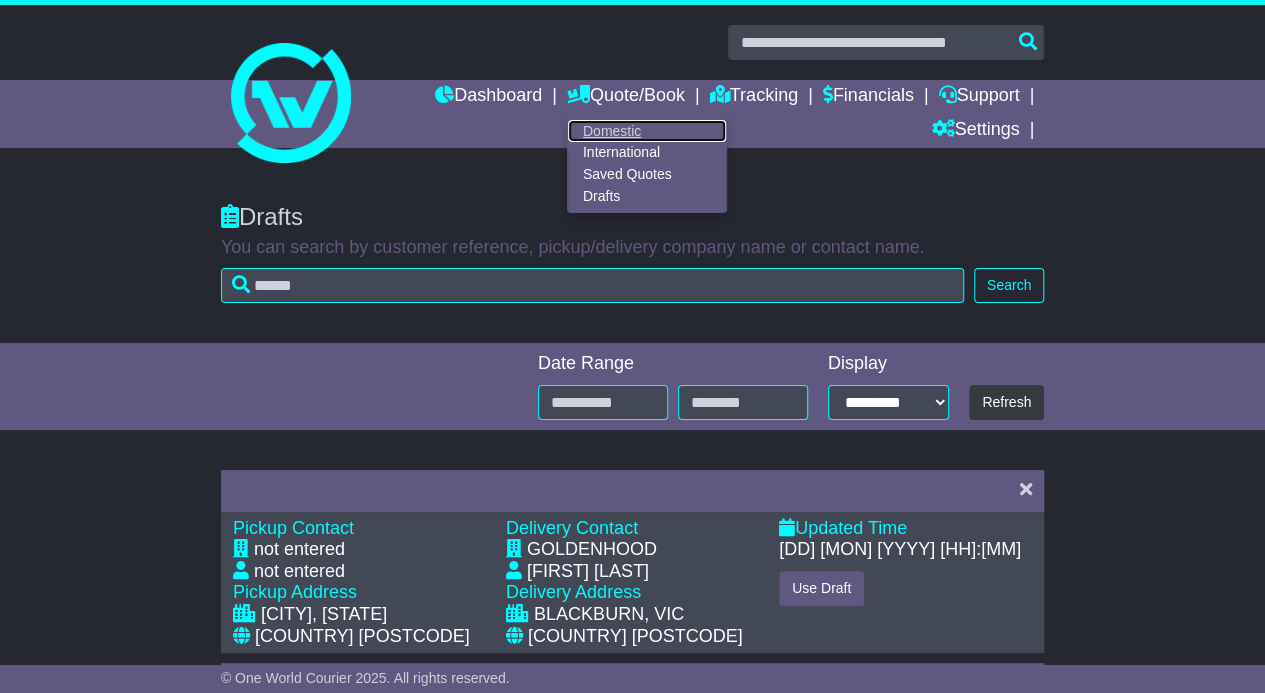 click on "Domestic" at bounding box center [647, 131] 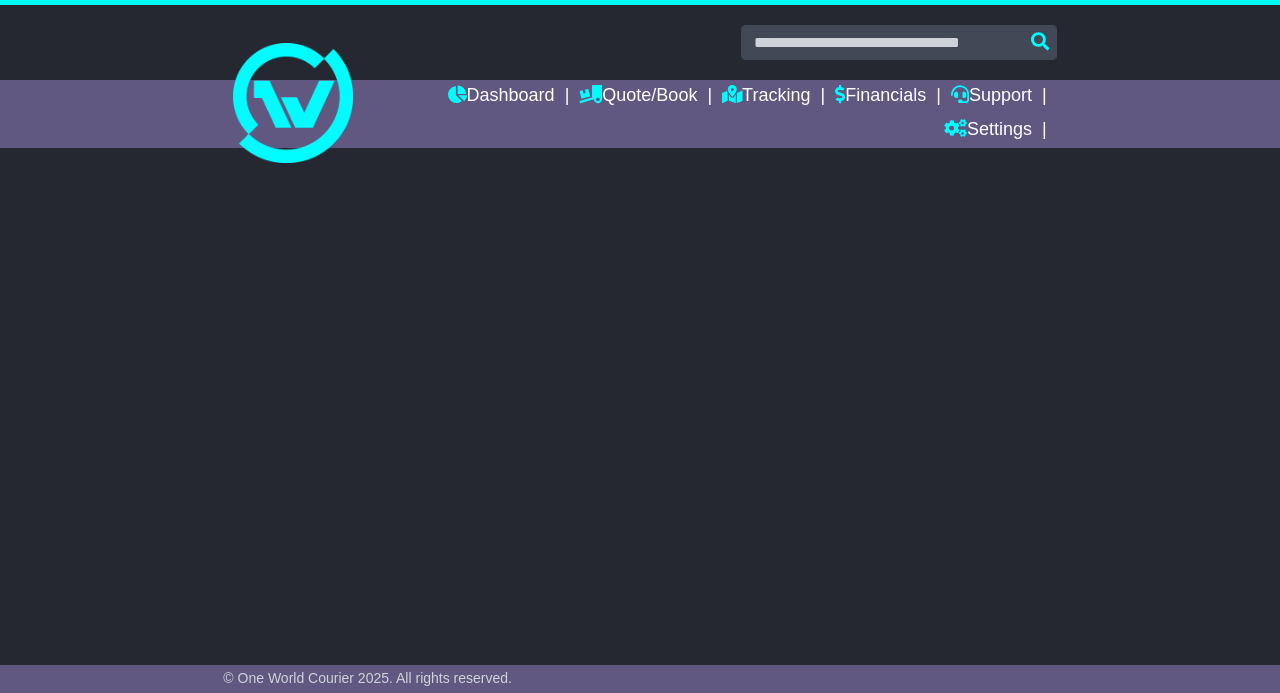 scroll, scrollTop: 0, scrollLeft: 0, axis: both 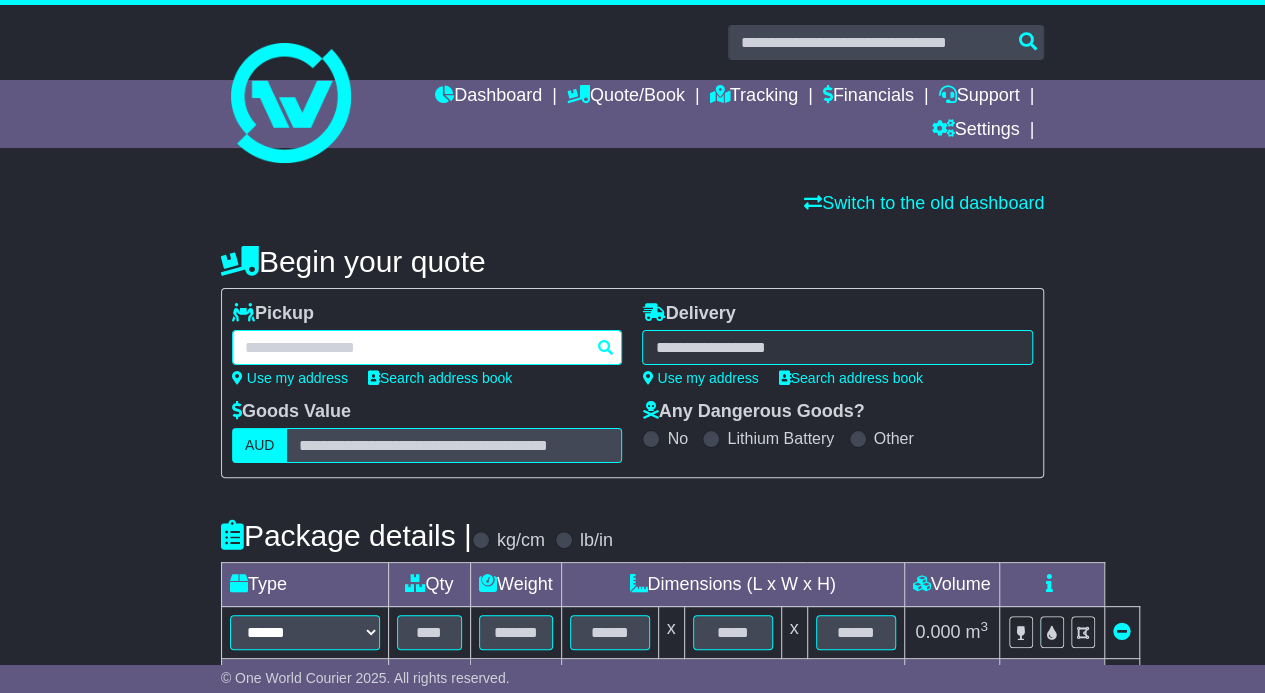 click at bounding box center (427, 347) 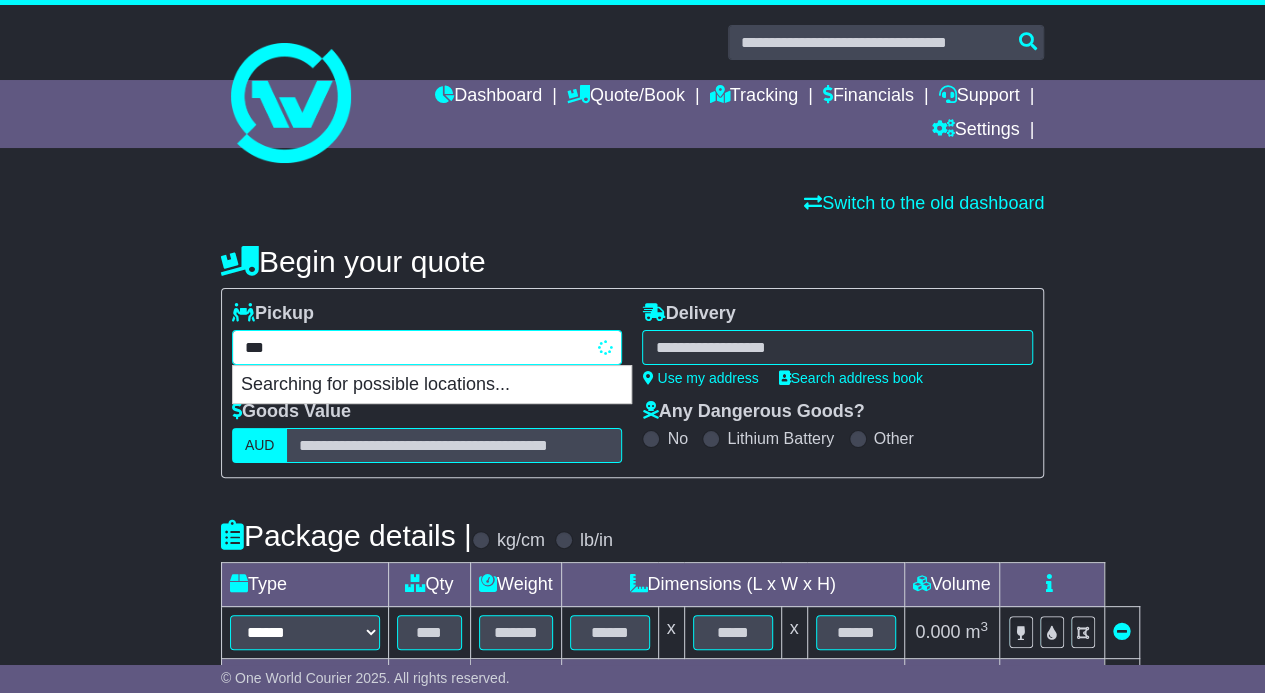 type on "****" 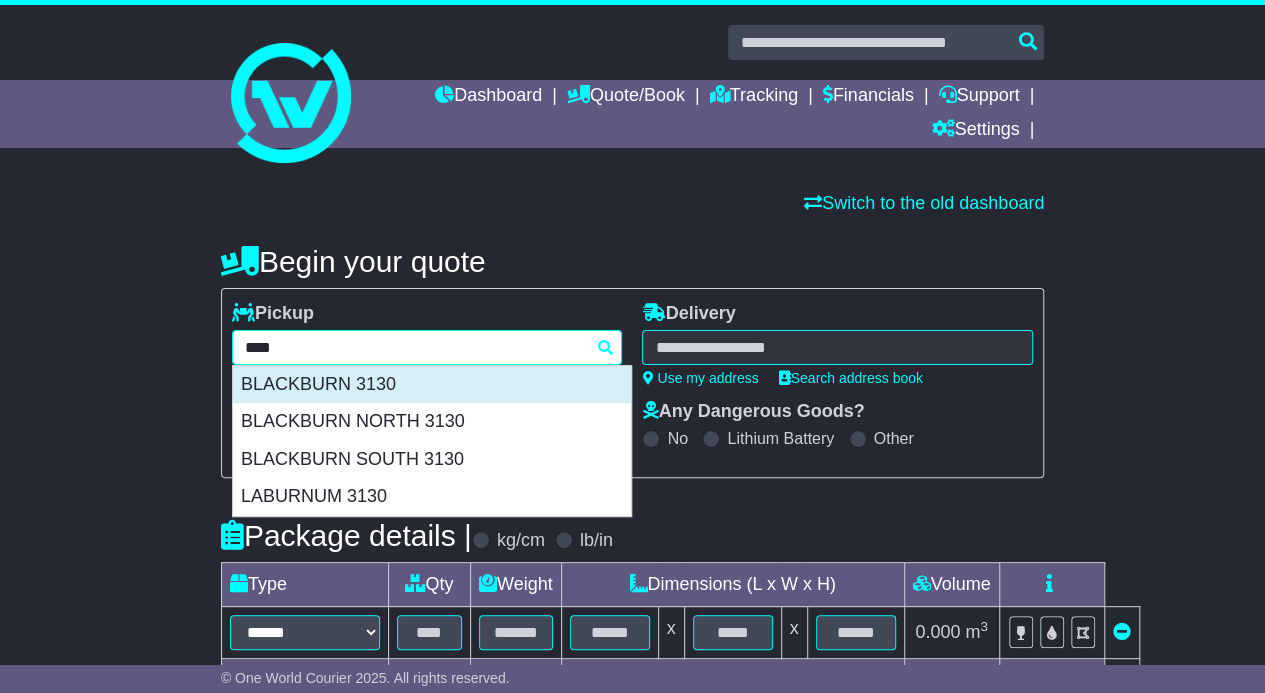 click on "BLACKBURN 3130" at bounding box center [432, 385] 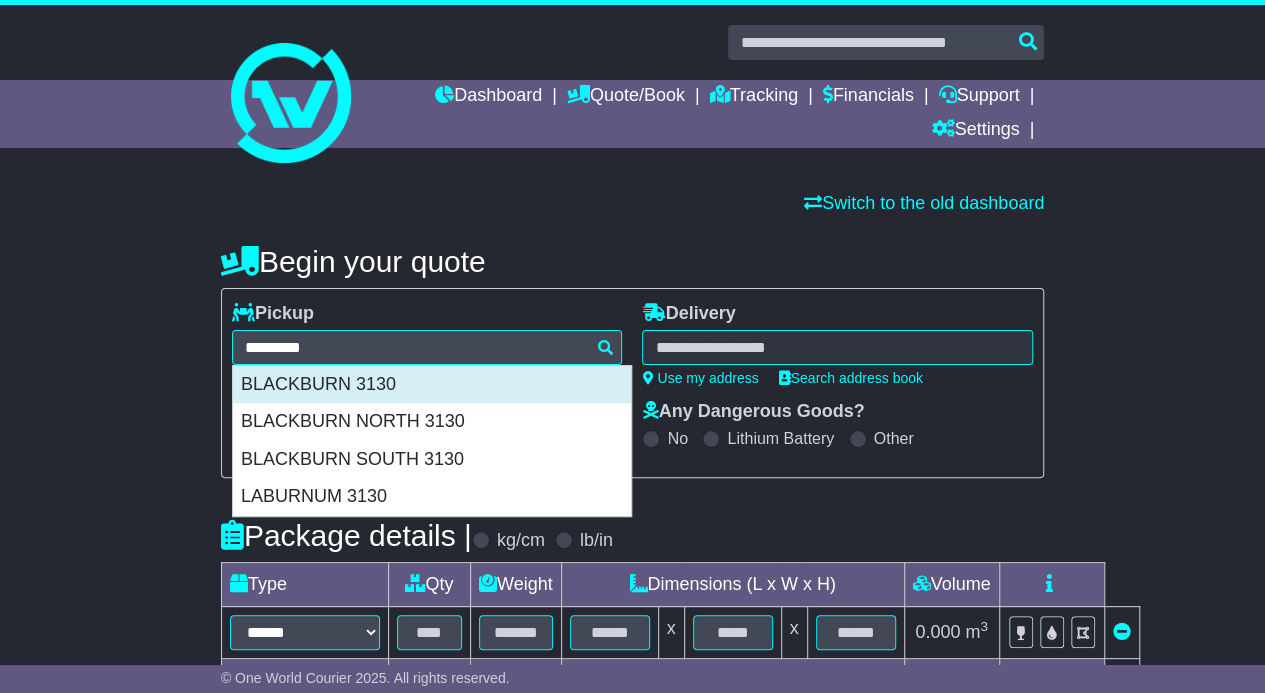 type on "**********" 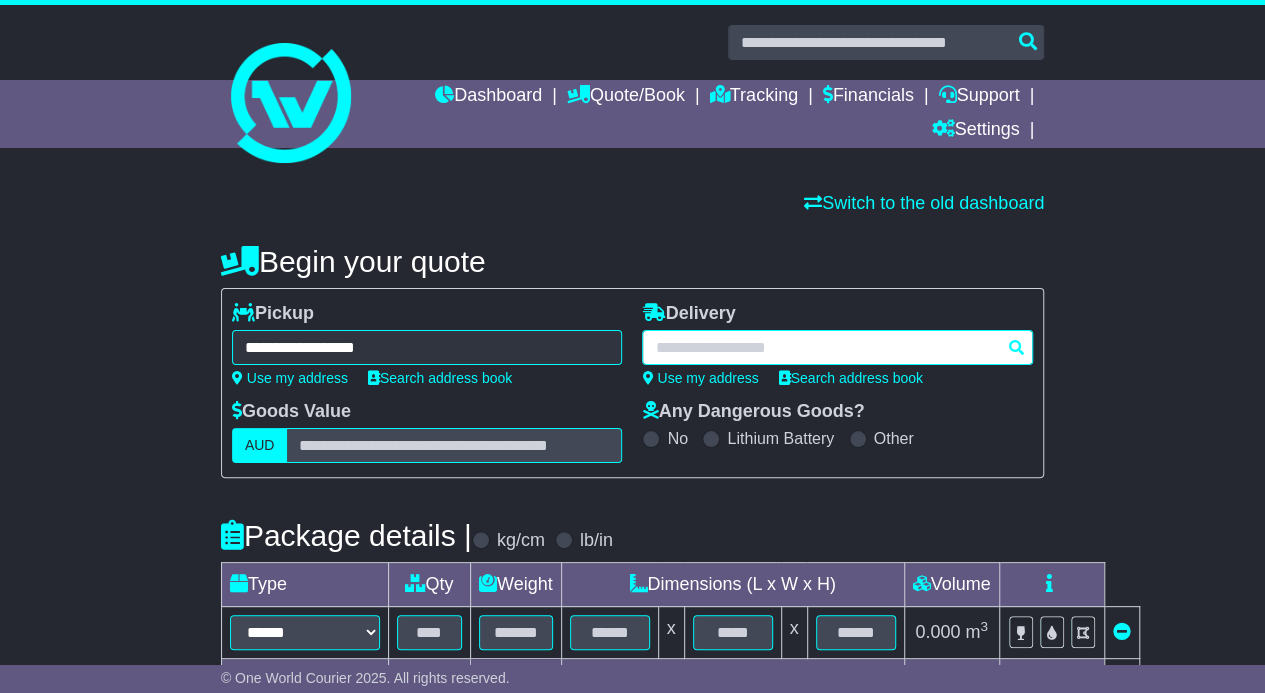 click at bounding box center [837, 347] 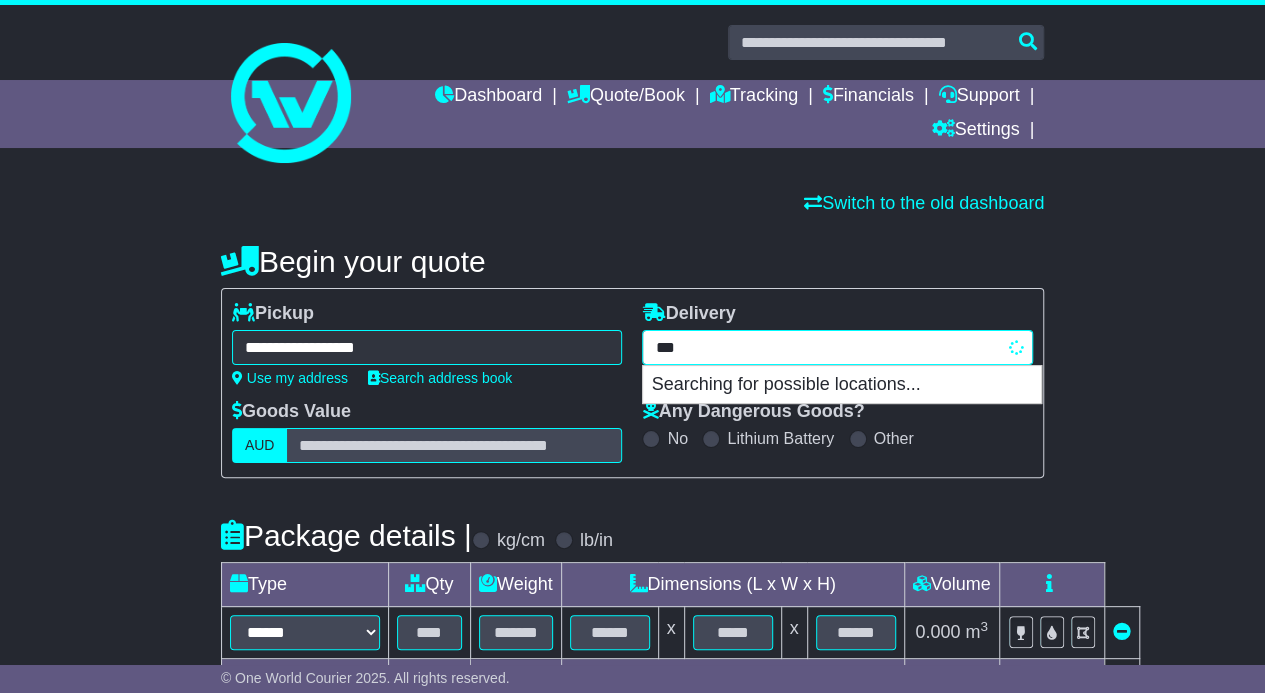type on "****" 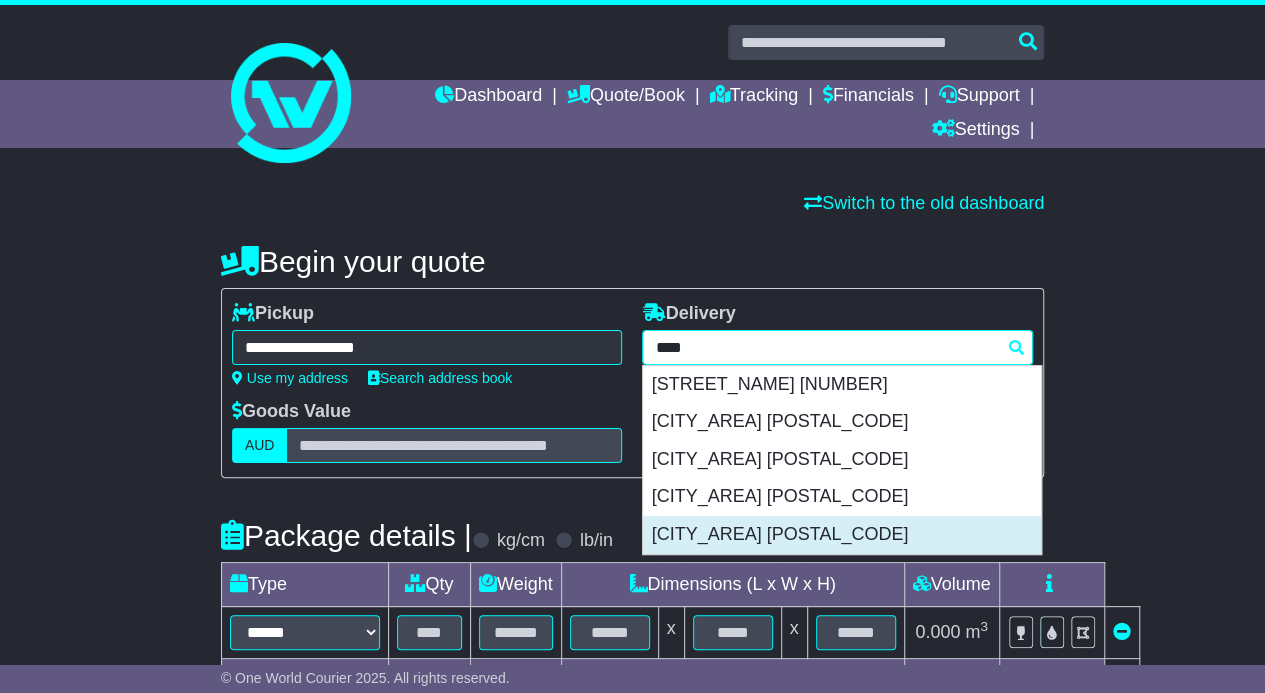 click on "NORTH RYDE 2113" at bounding box center (842, 535) 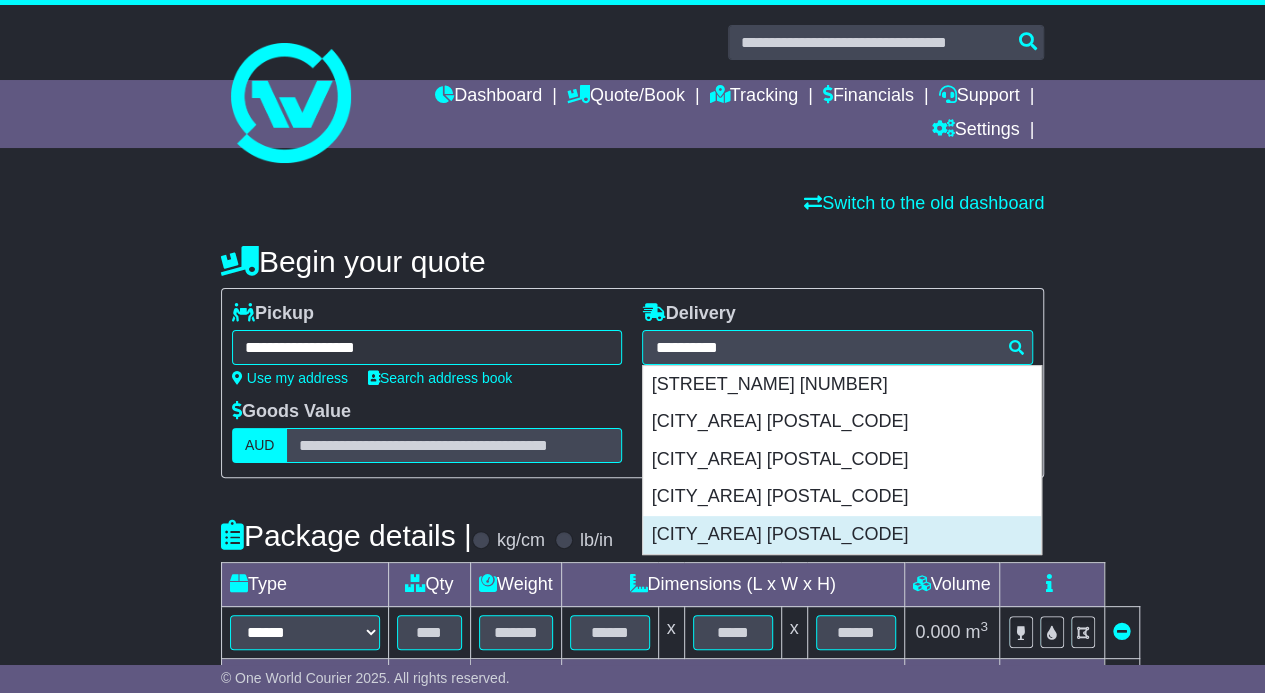 type on "**********" 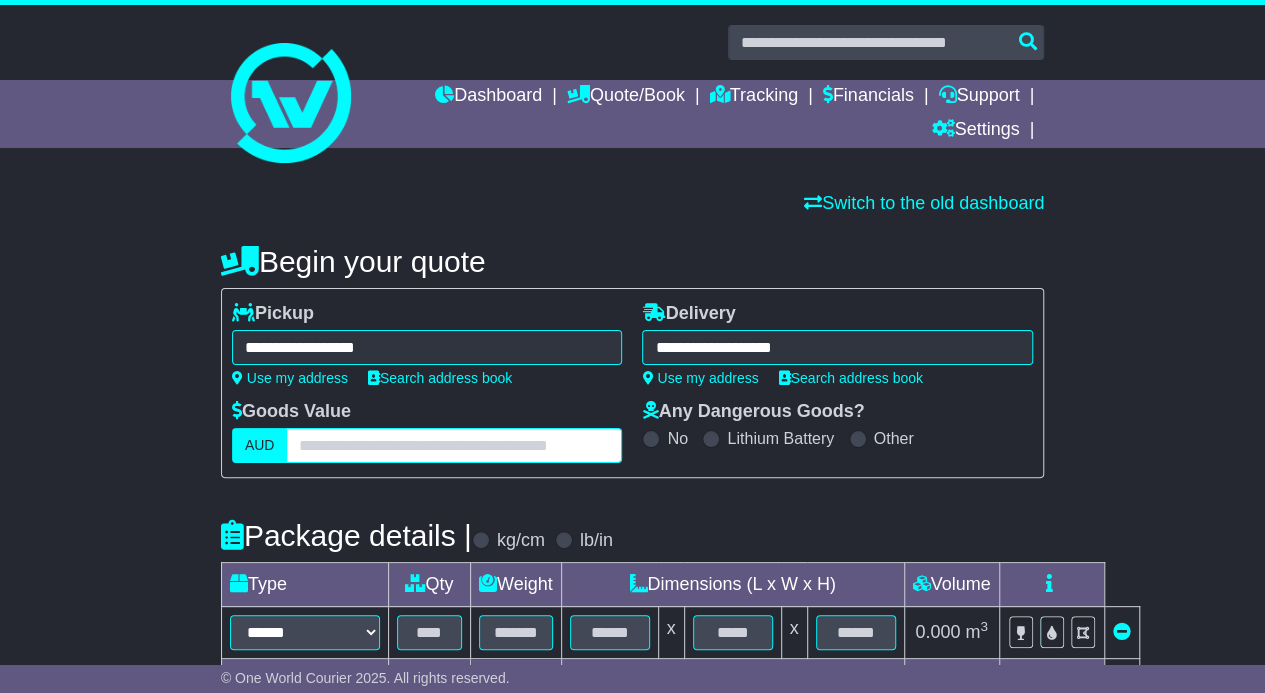 click at bounding box center (454, 445) 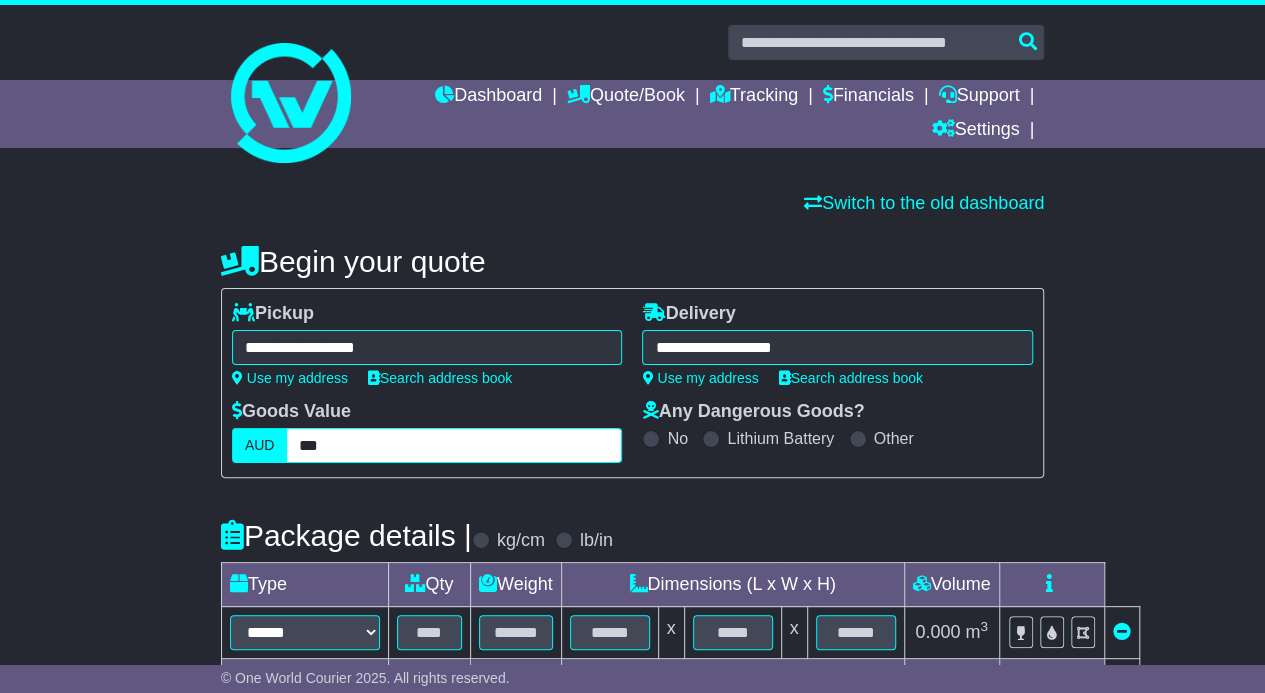 type on "***" 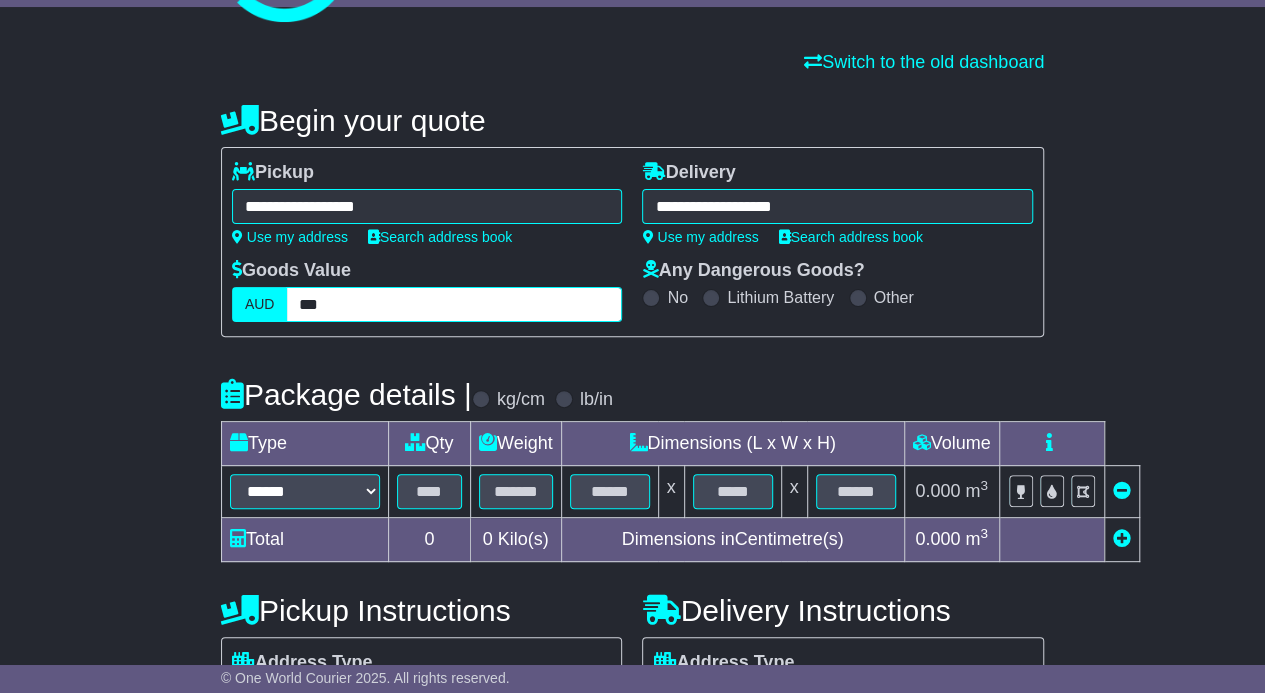 scroll, scrollTop: 216, scrollLeft: 0, axis: vertical 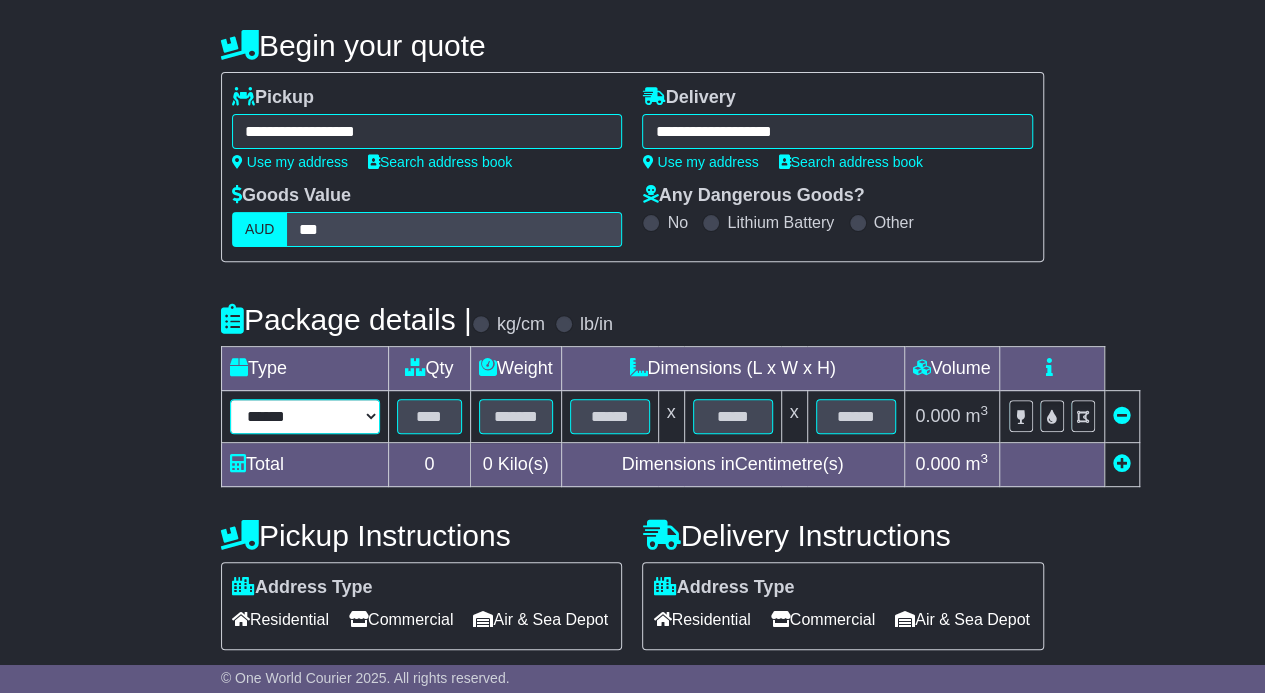 click on "****** ****** *** ******** ***** **** **** ****** *** *******" at bounding box center [305, 416] 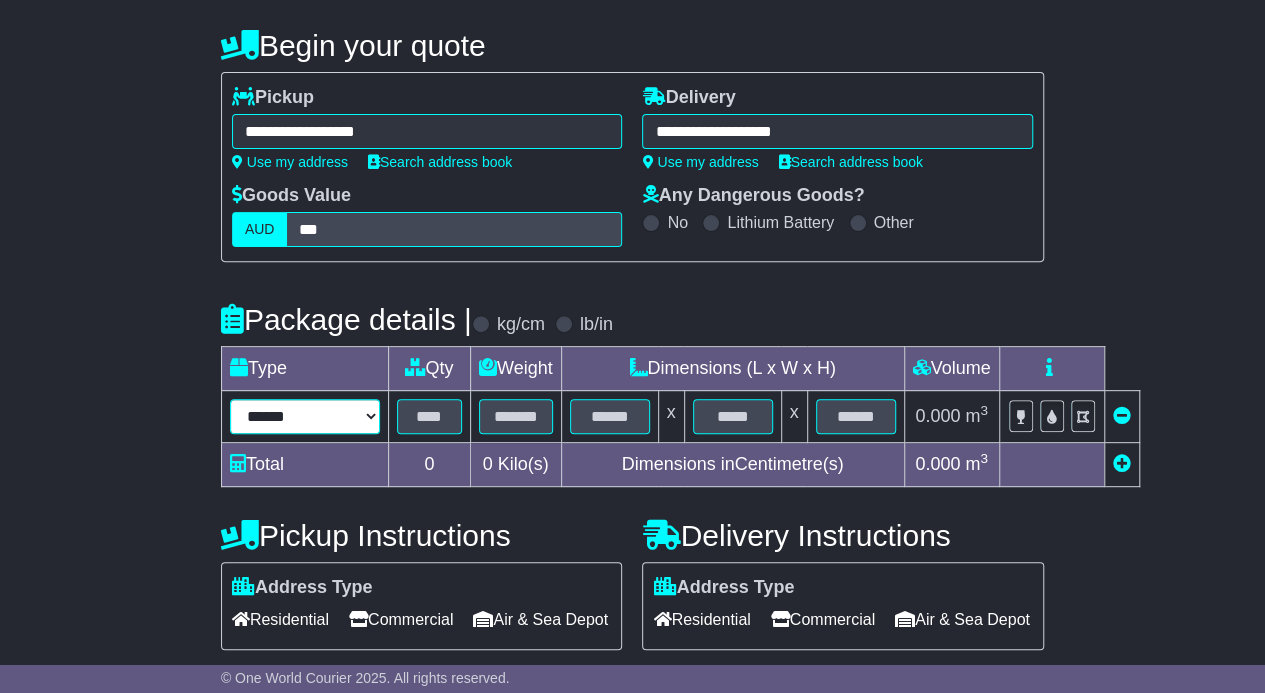 click on "****** ****** *** ******** ***** **** **** ****** *** *******" at bounding box center (305, 416) 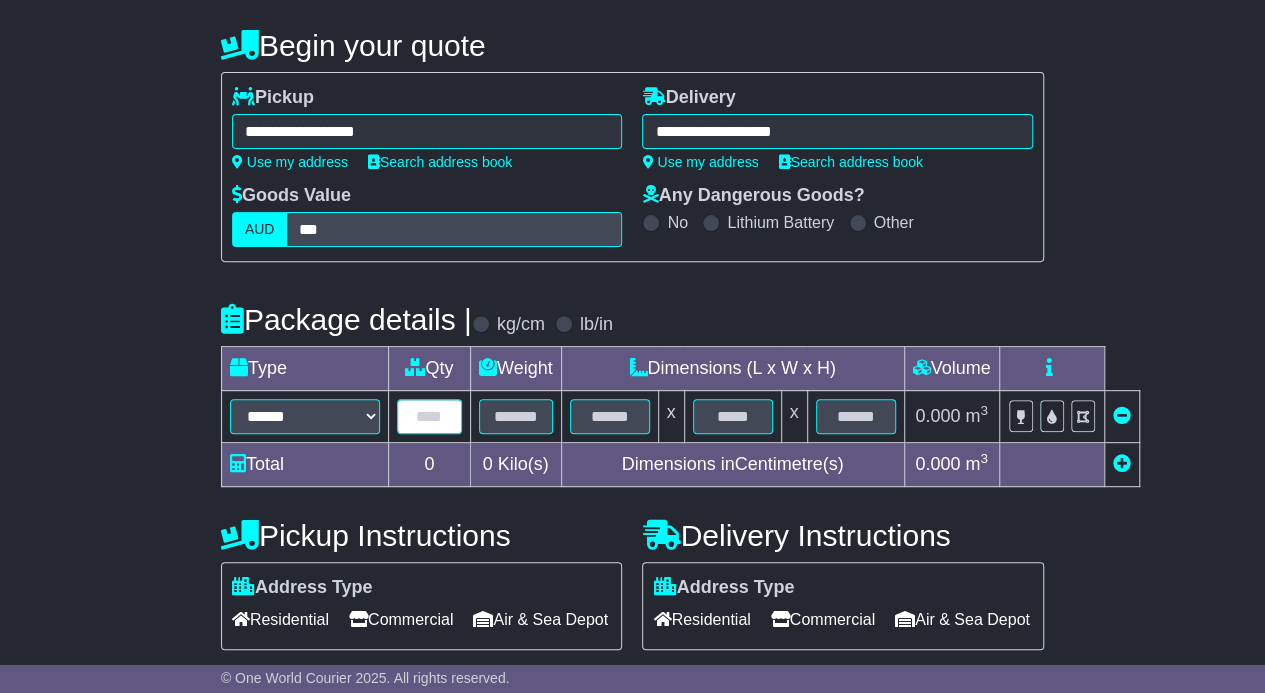 click at bounding box center [429, 416] 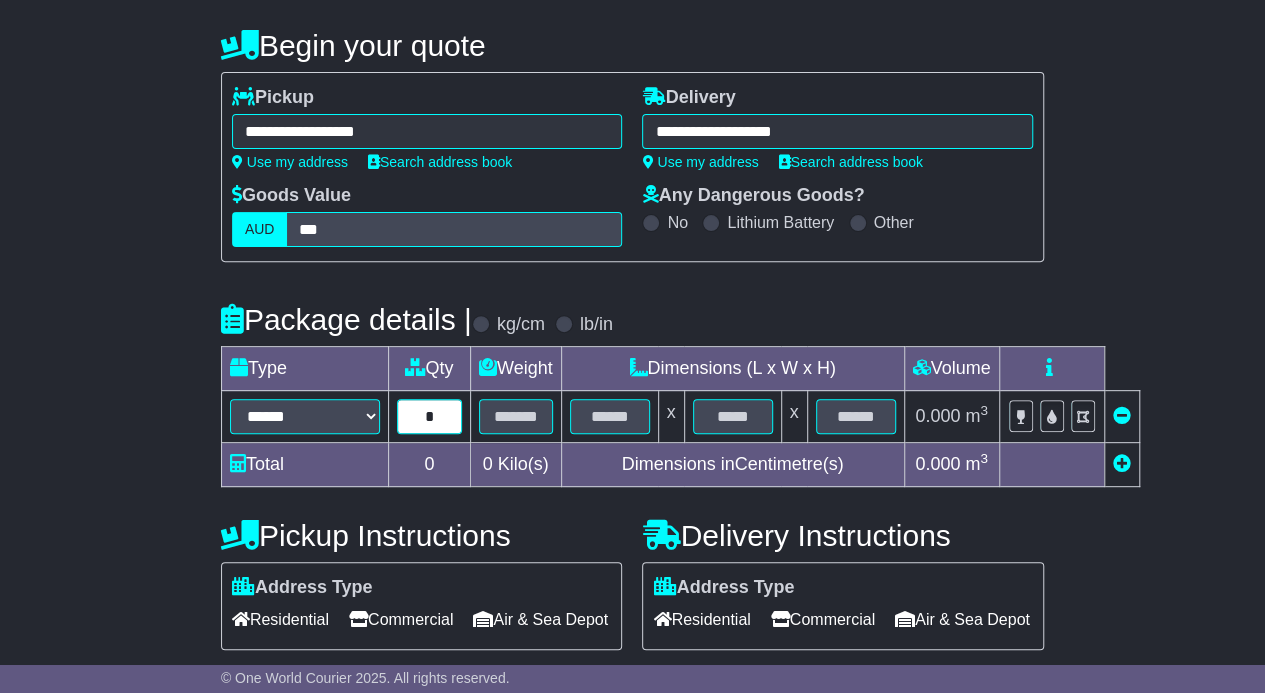 type on "*" 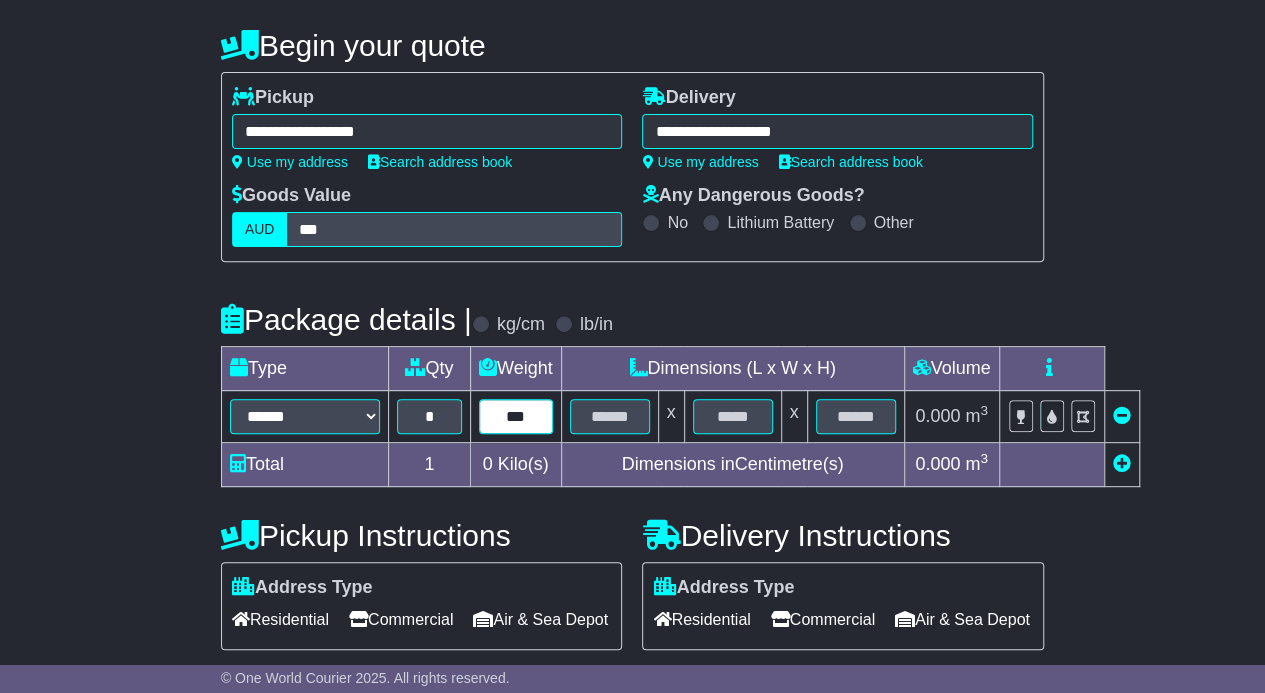 type on "***" 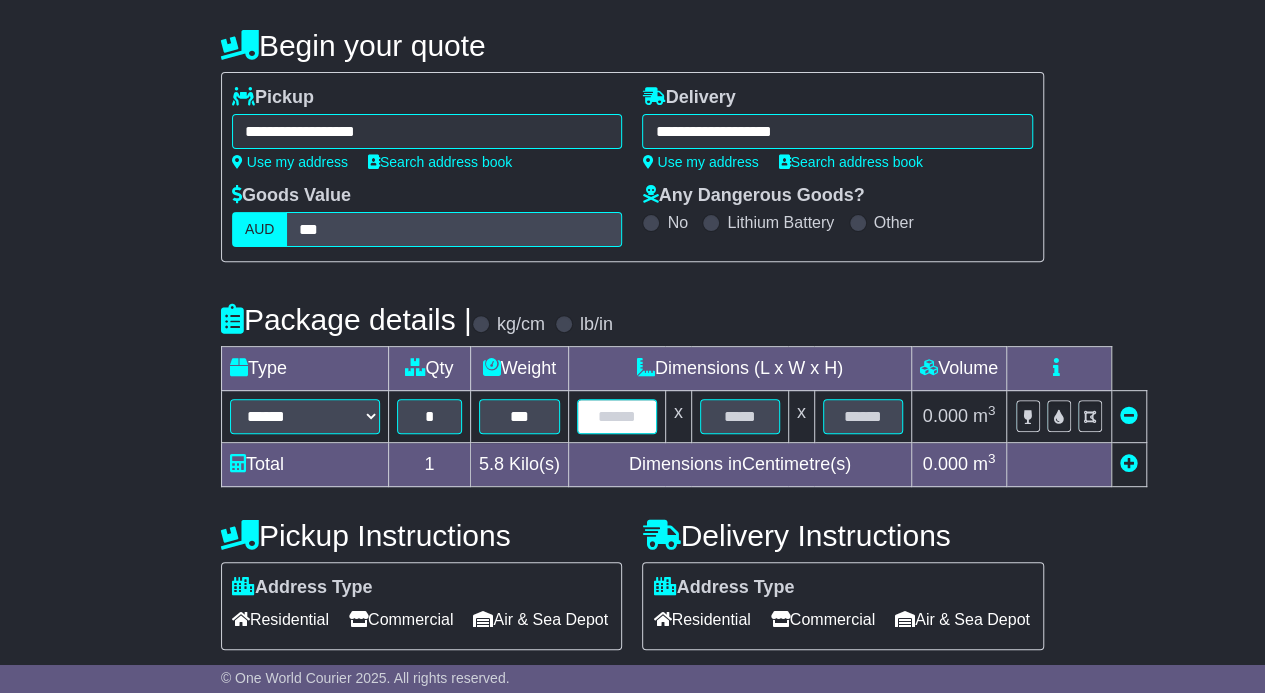 click at bounding box center (617, 416) 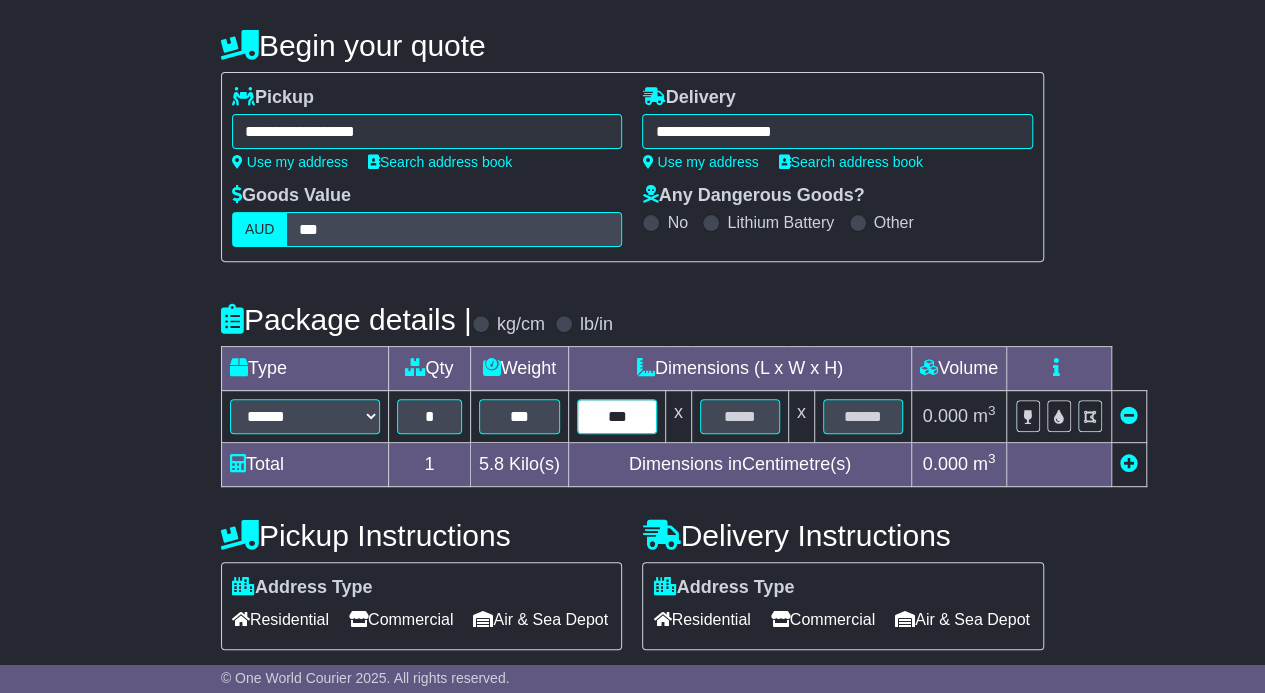 type on "***" 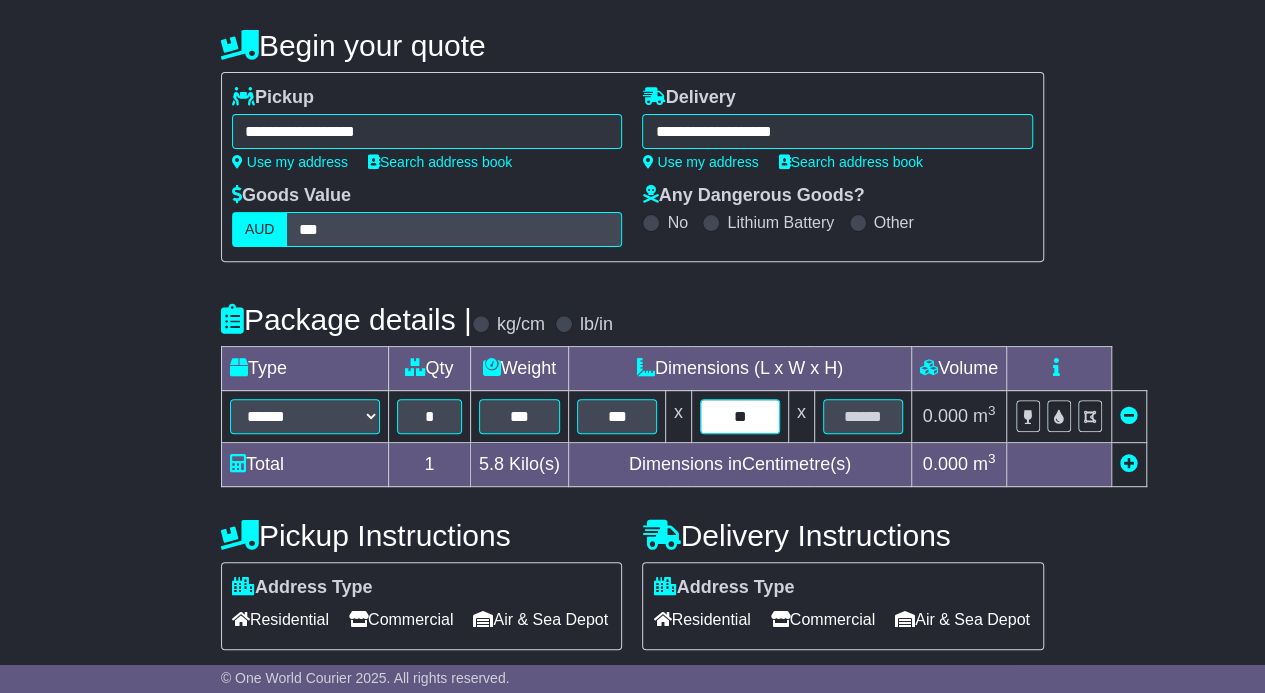 type on "**" 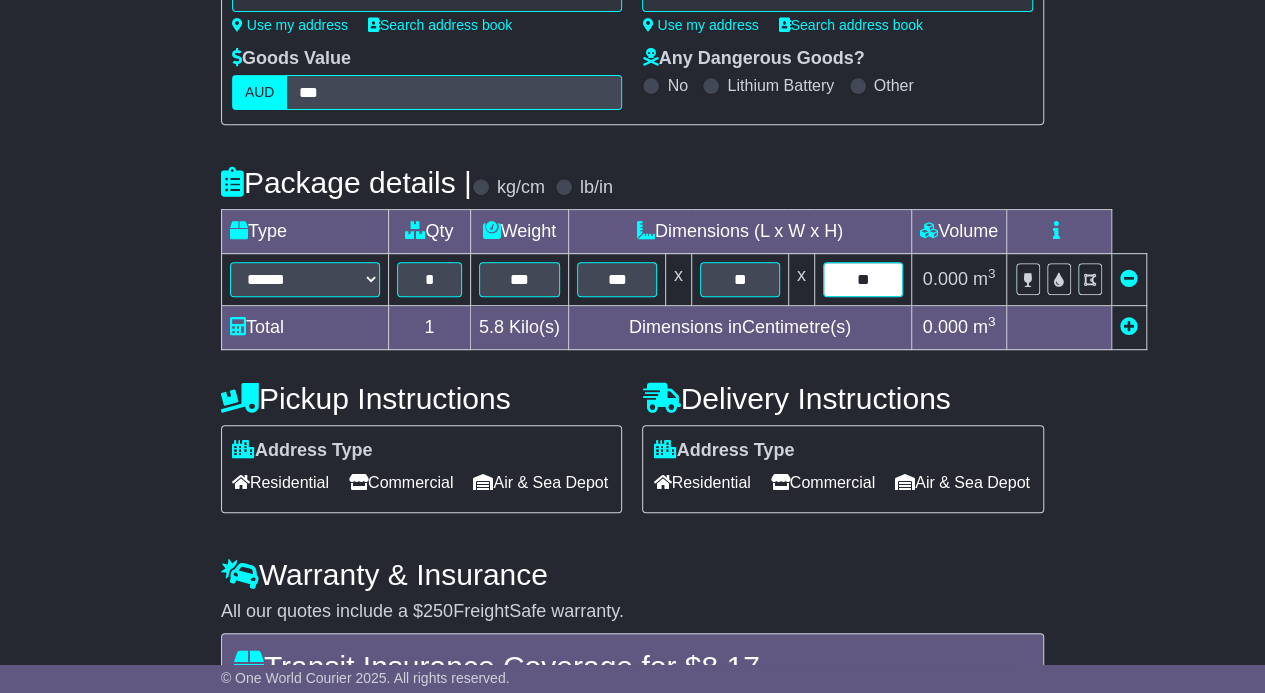 scroll, scrollTop: 360, scrollLeft: 0, axis: vertical 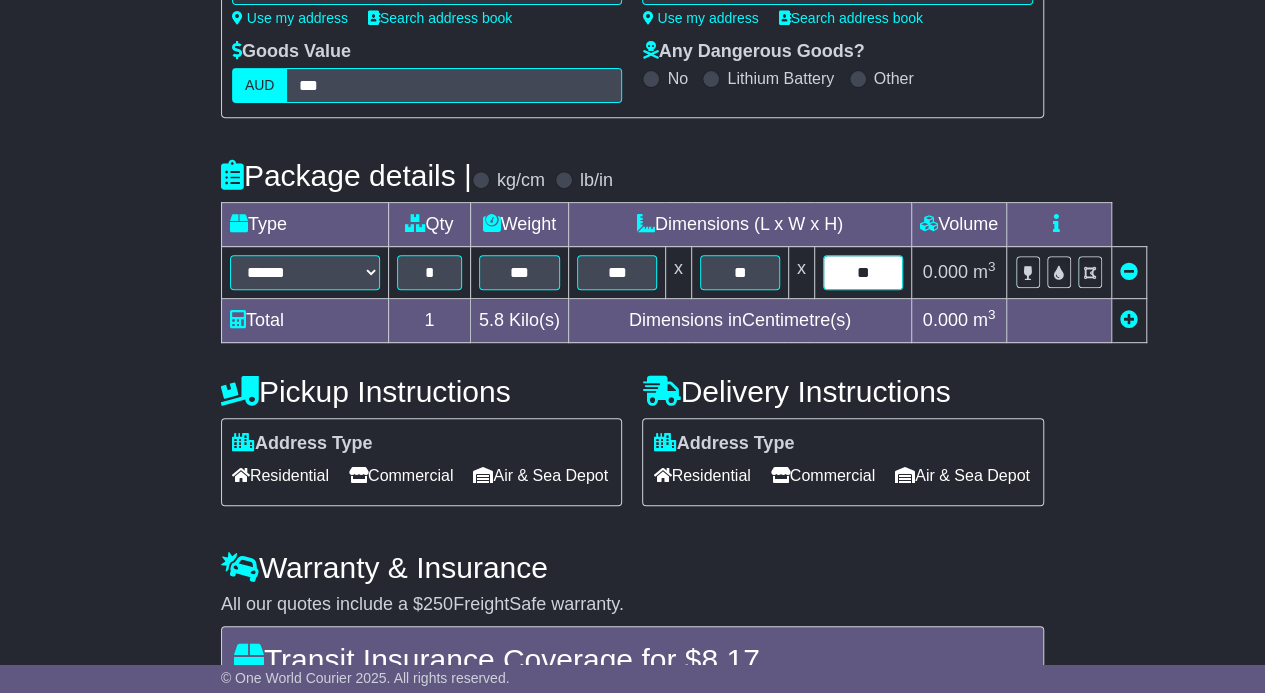 type on "**" 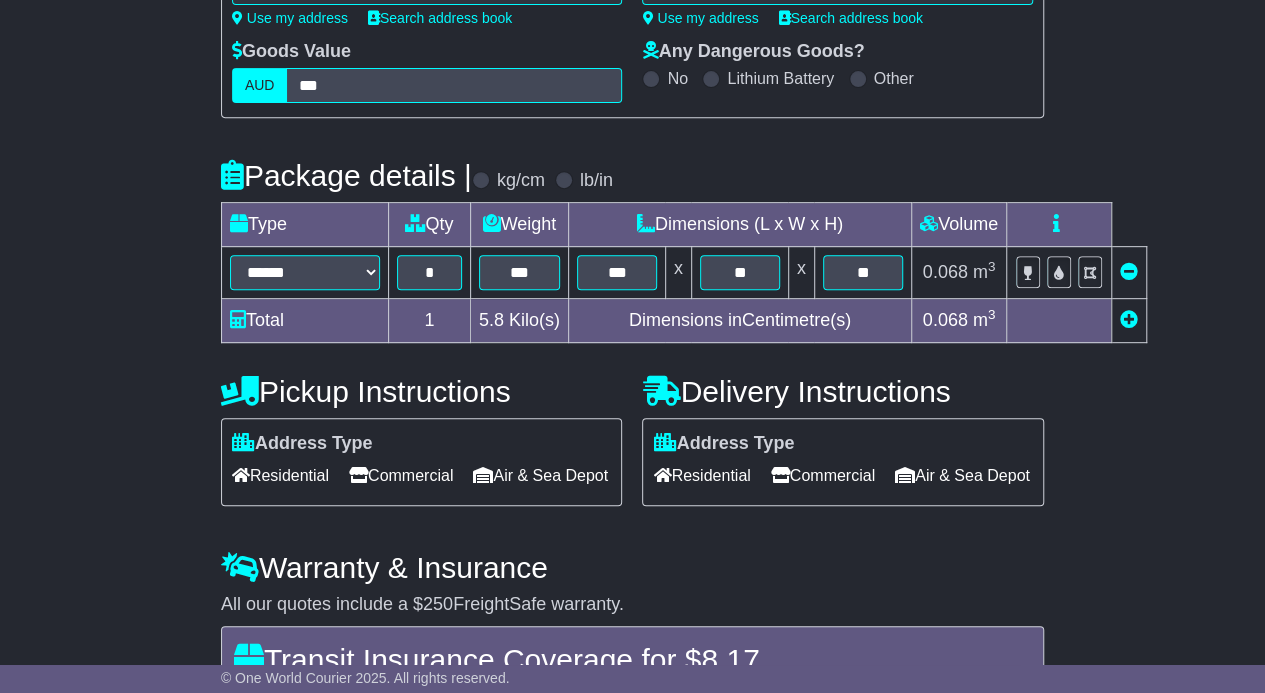 click on "Commercial" at bounding box center (401, 475) 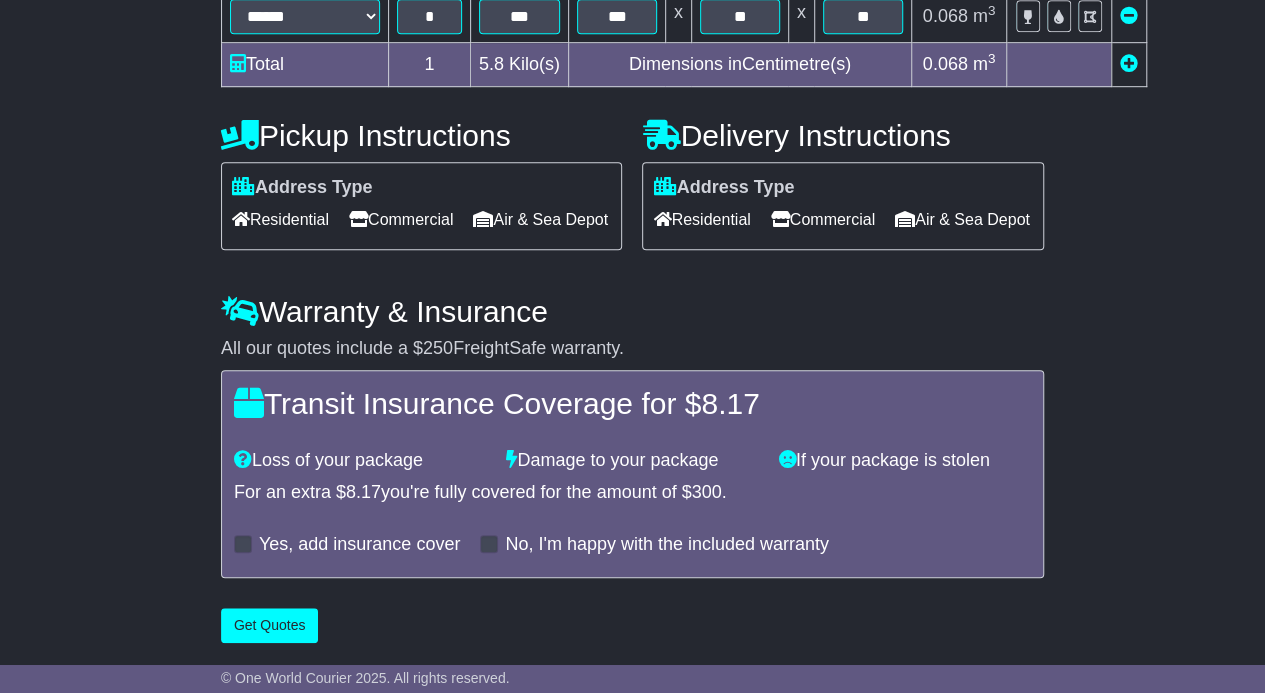 scroll, scrollTop: 644, scrollLeft: 0, axis: vertical 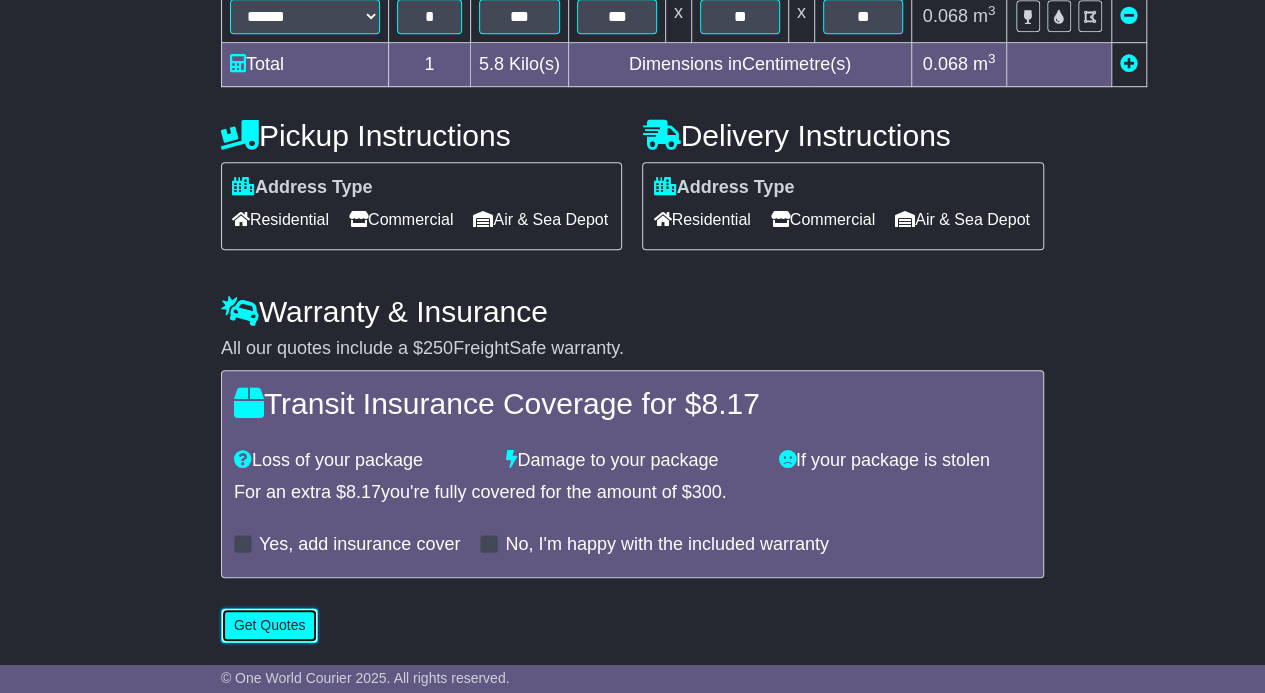 click on "Get Quotes" at bounding box center [270, 625] 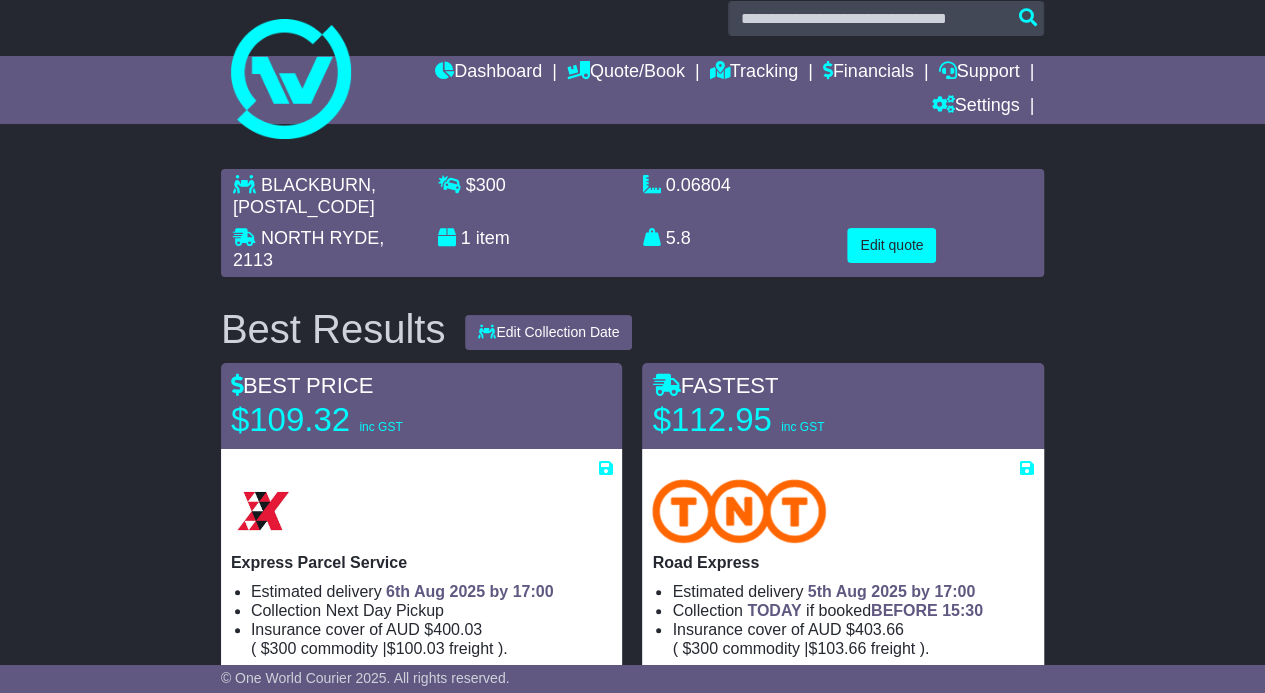 scroll, scrollTop: 0, scrollLeft: 0, axis: both 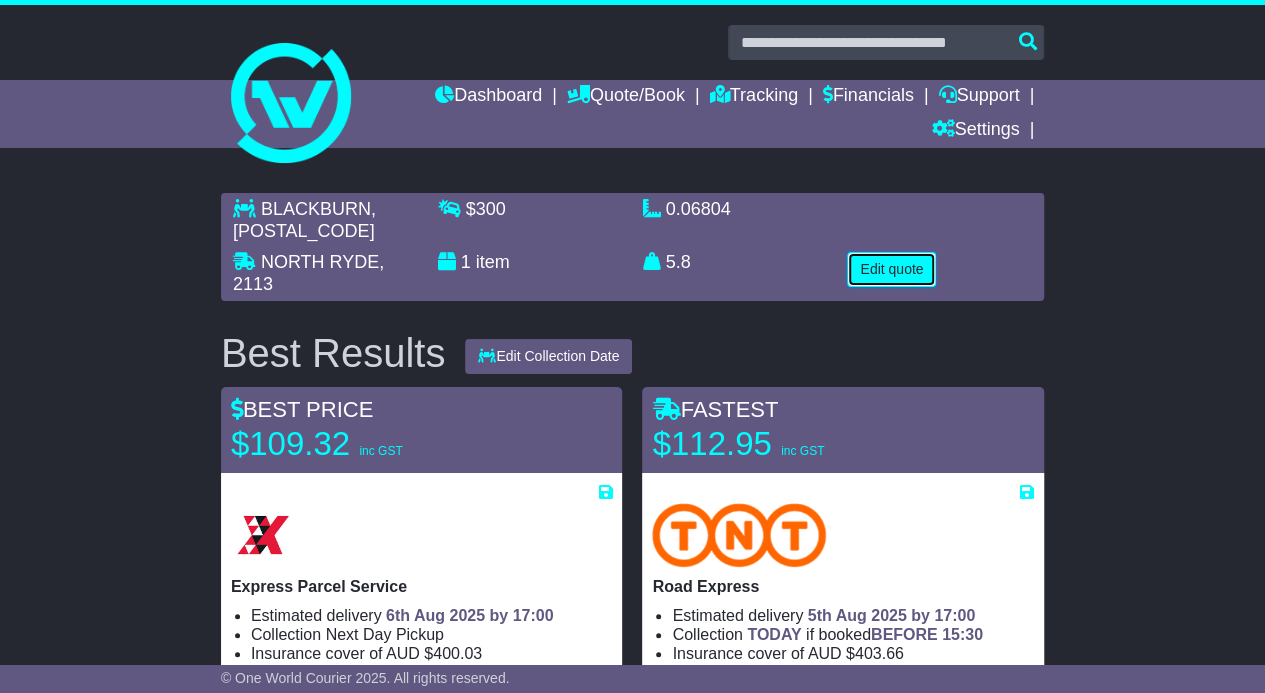 click on "Edit quote" at bounding box center (891, 269) 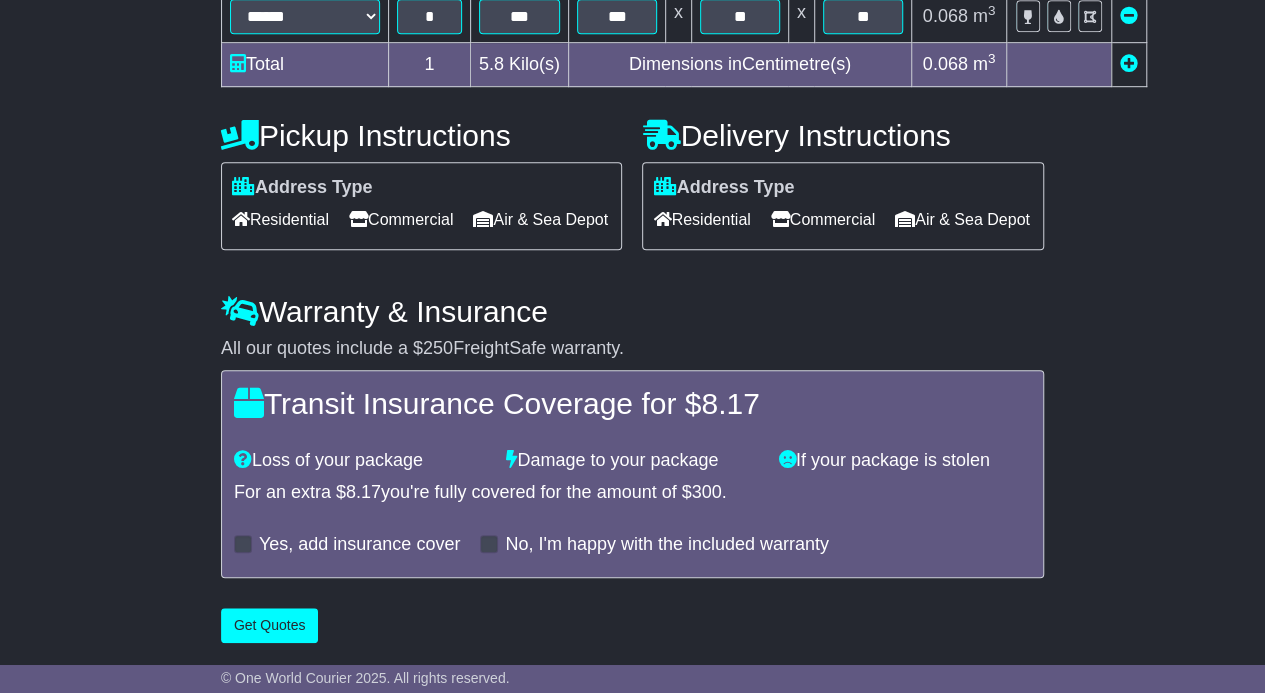 scroll, scrollTop: 619, scrollLeft: 0, axis: vertical 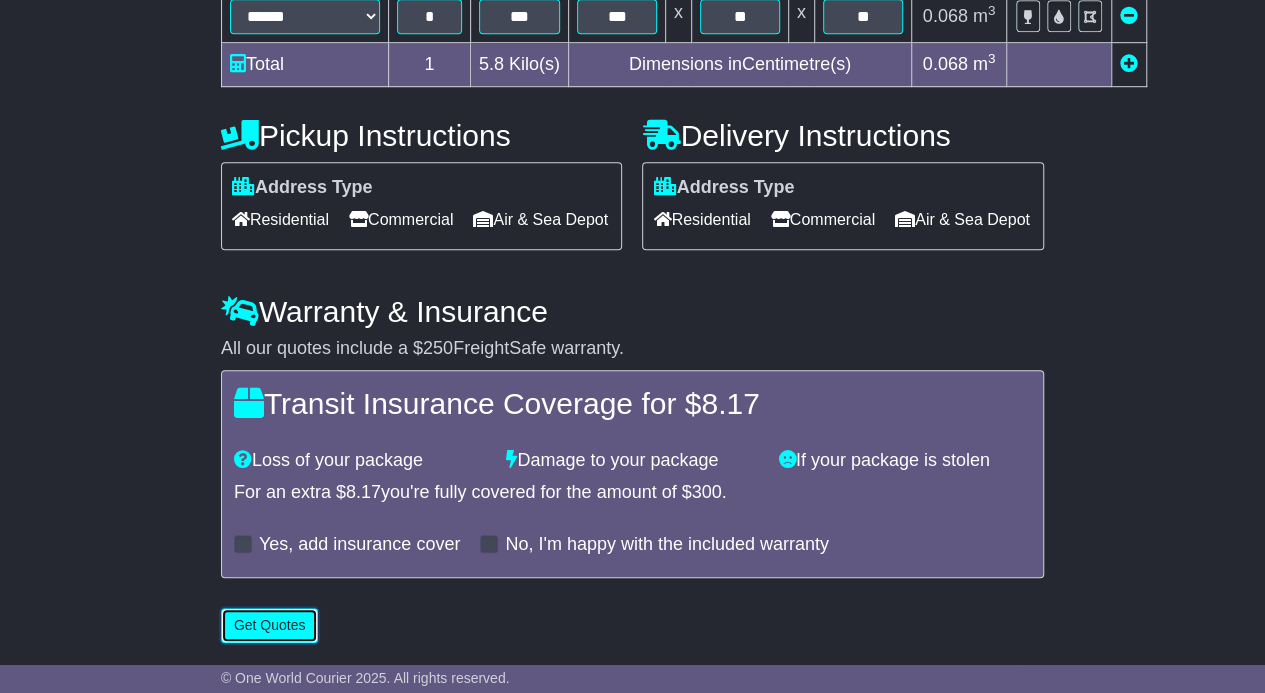 click on "Get Quotes" at bounding box center (270, 625) 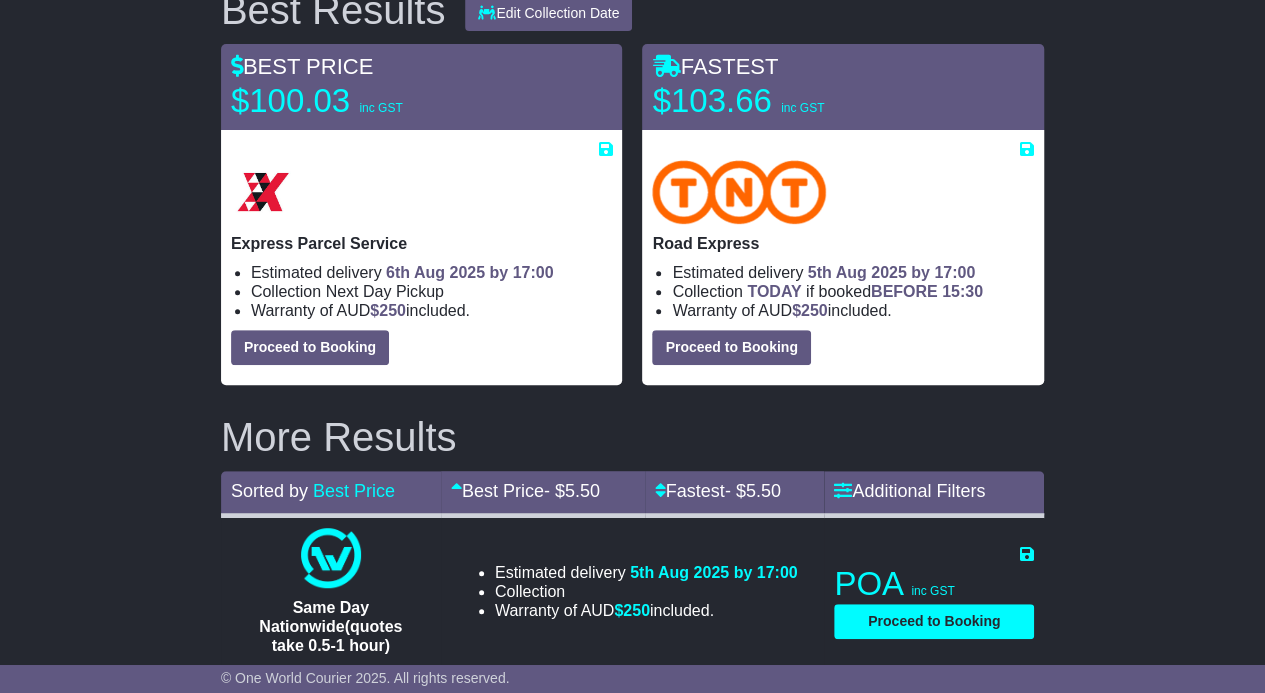 scroll, scrollTop: 335, scrollLeft: 0, axis: vertical 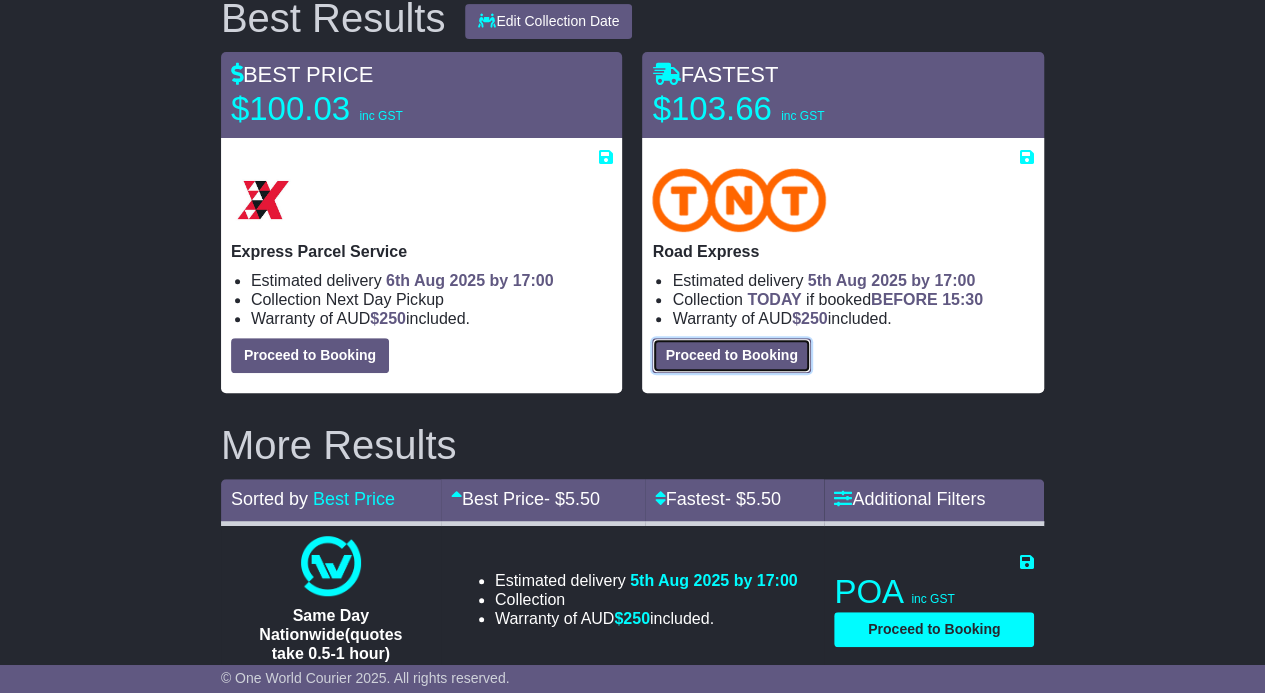 click on "Proceed to Booking" at bounding box center [731, 355] 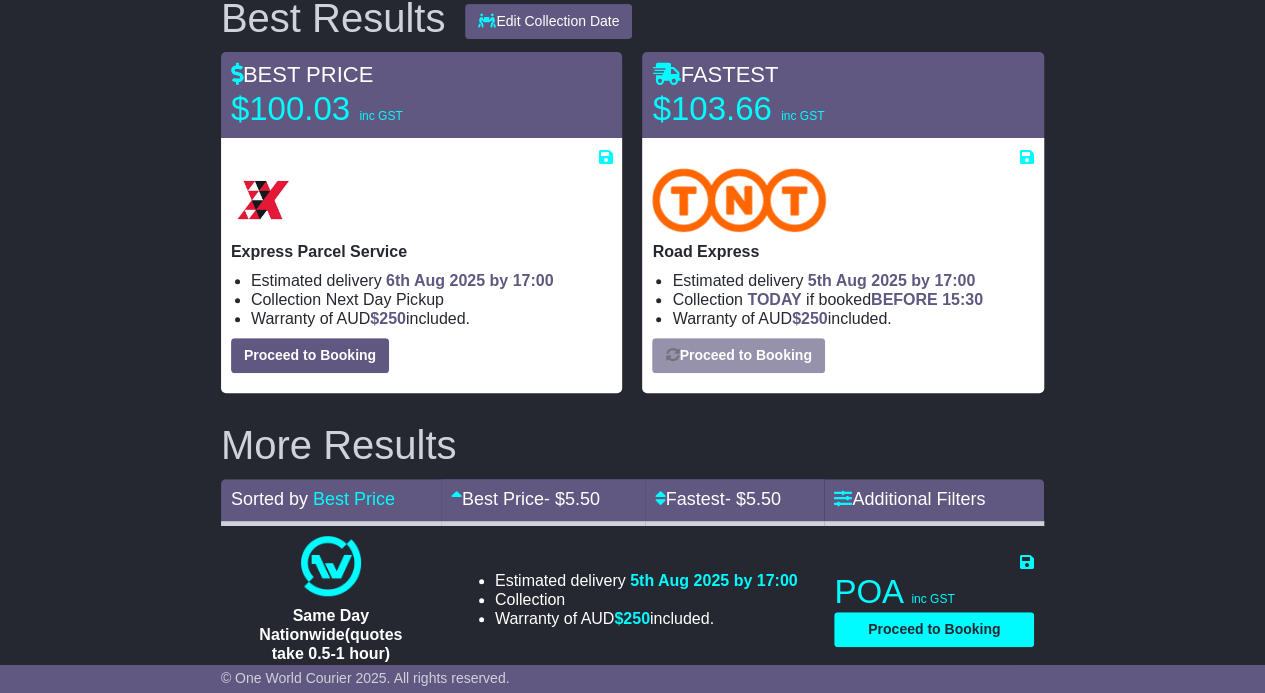 select on "**********" 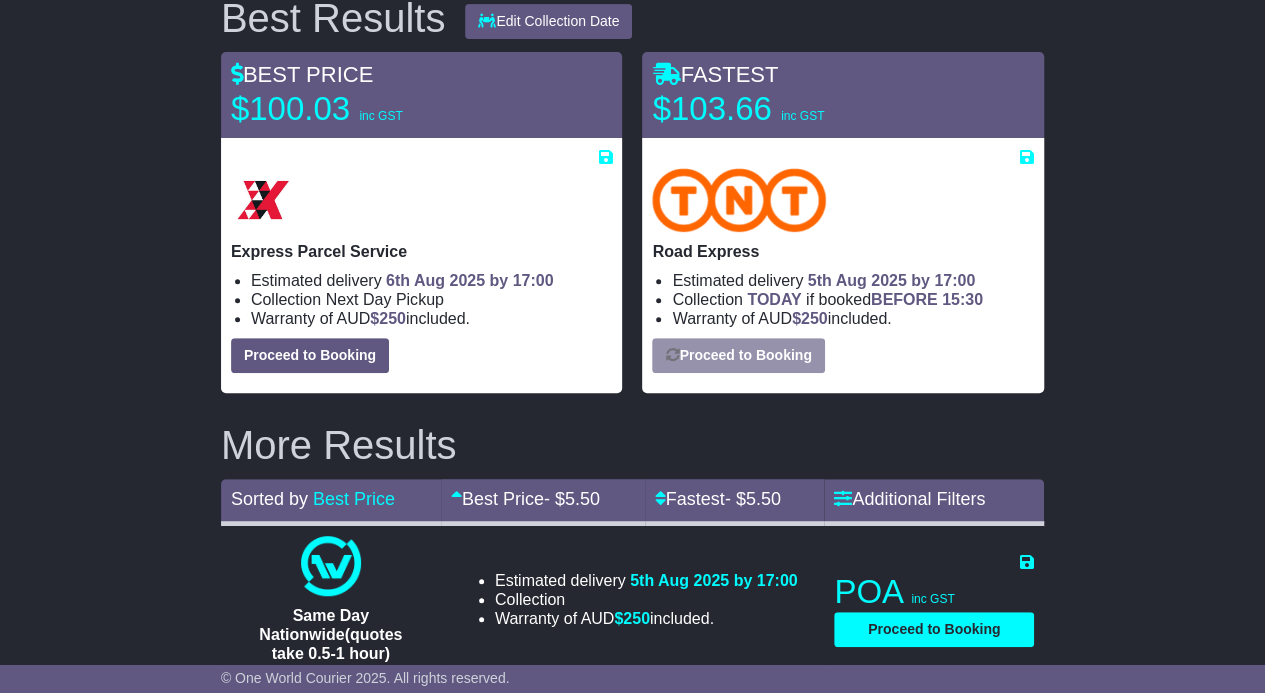 select on "*****" 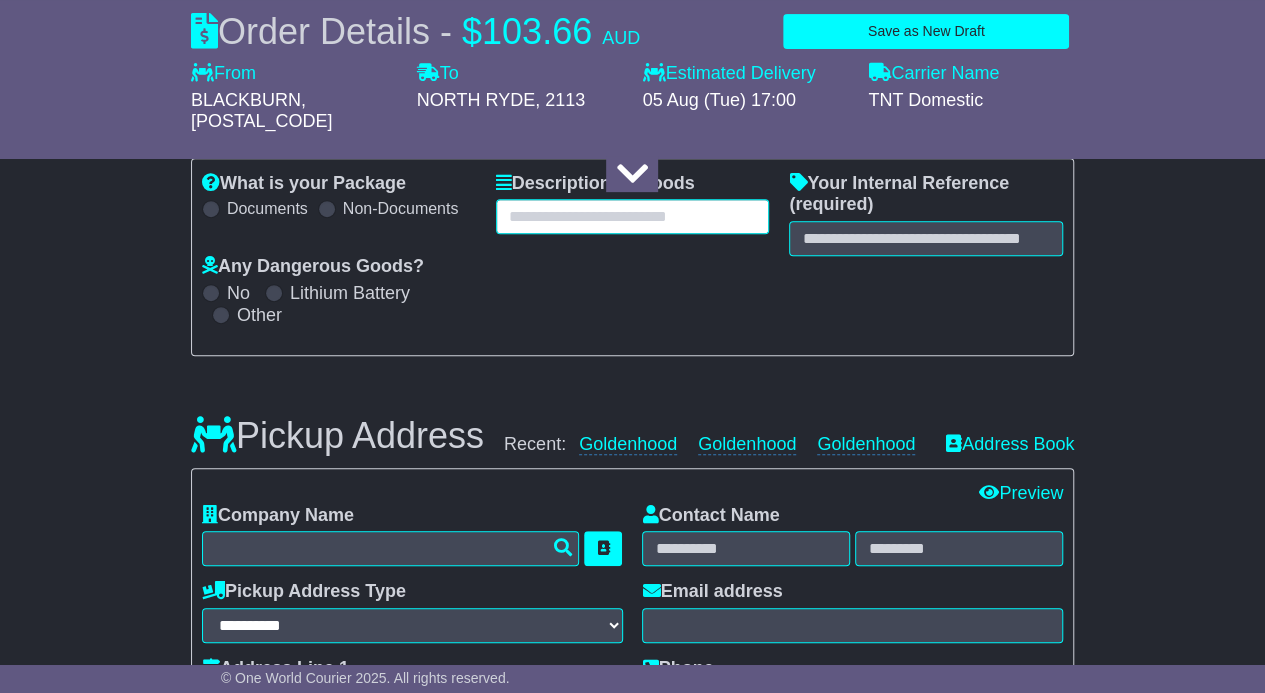 click at bounding box center [633, 216] 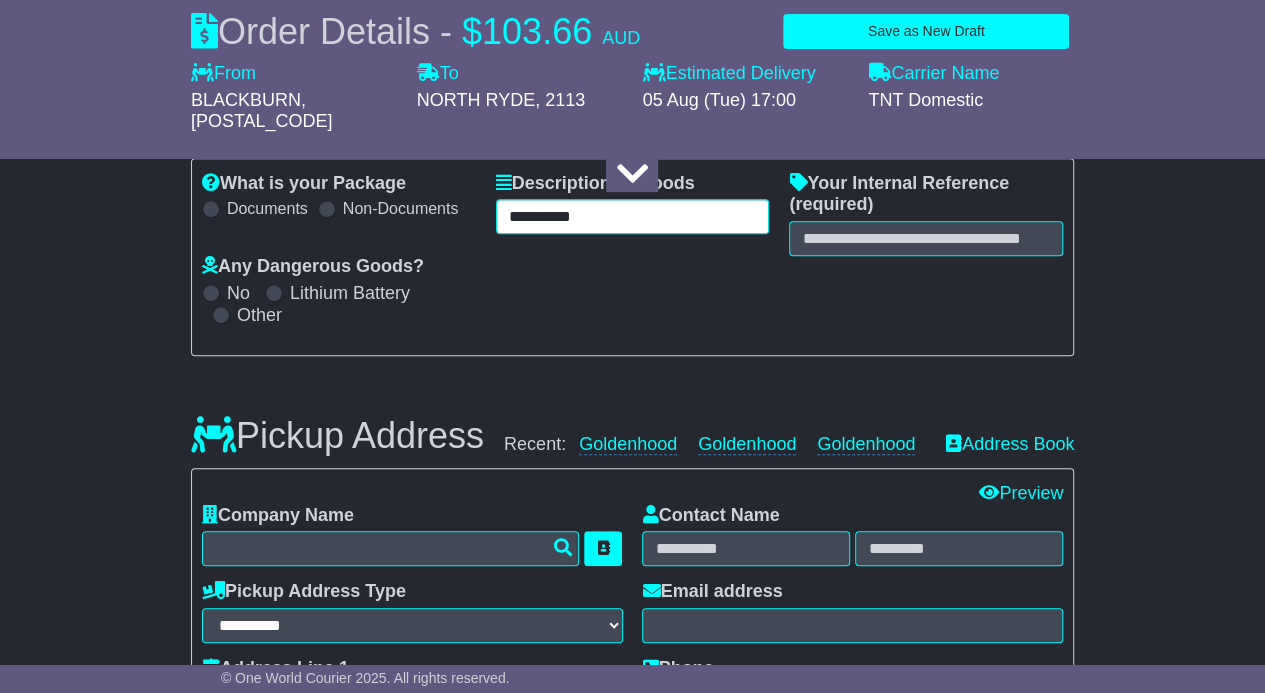 type on "**********" 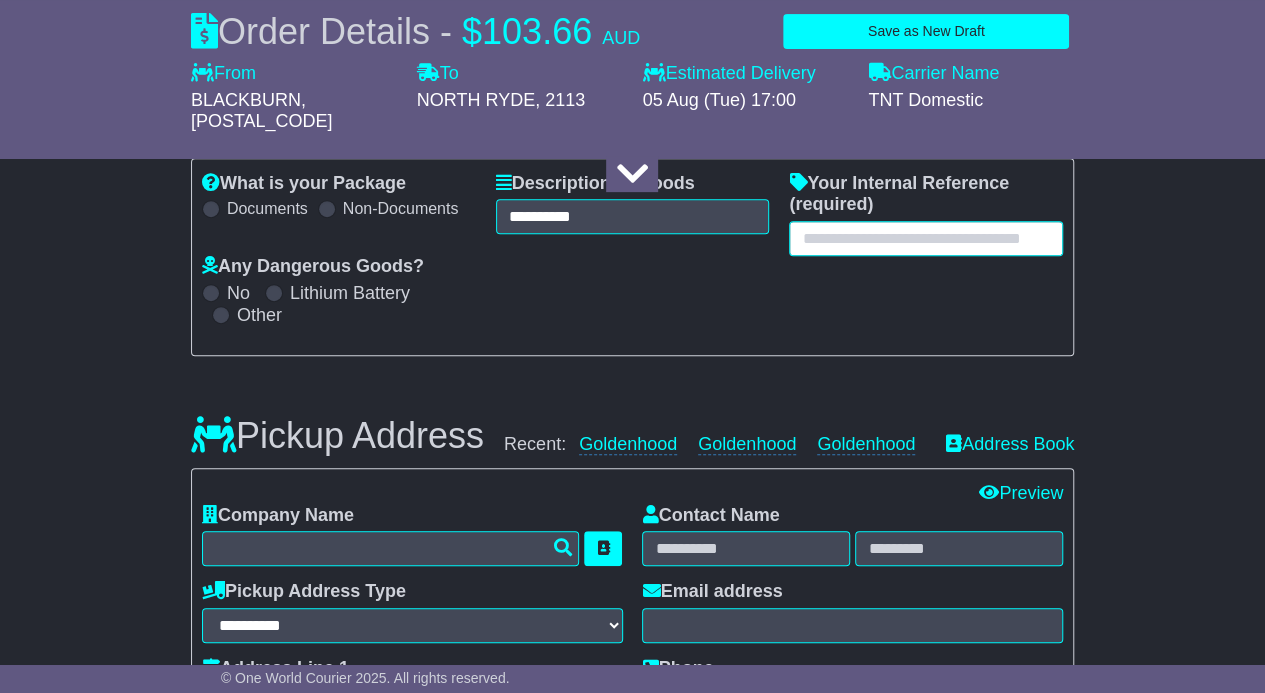 click at bounding box center [926, 238] 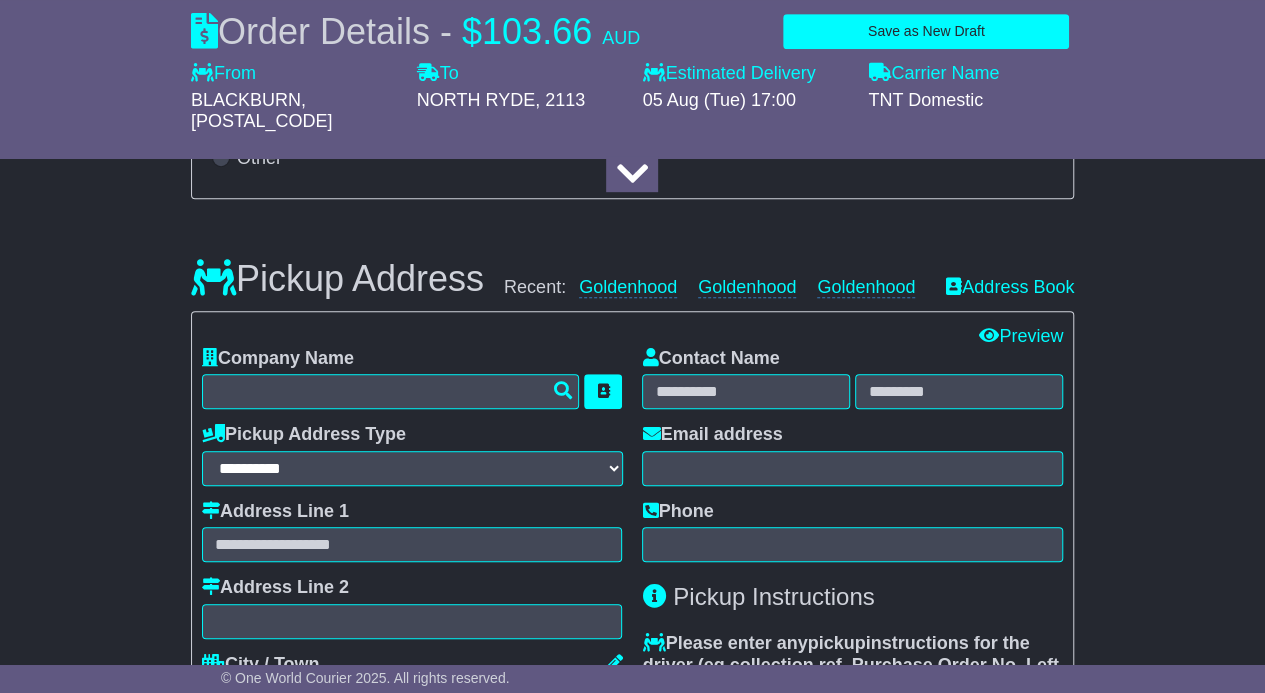 scroll, scrollTop: 493, scrollLeft: 0, axis: vertical 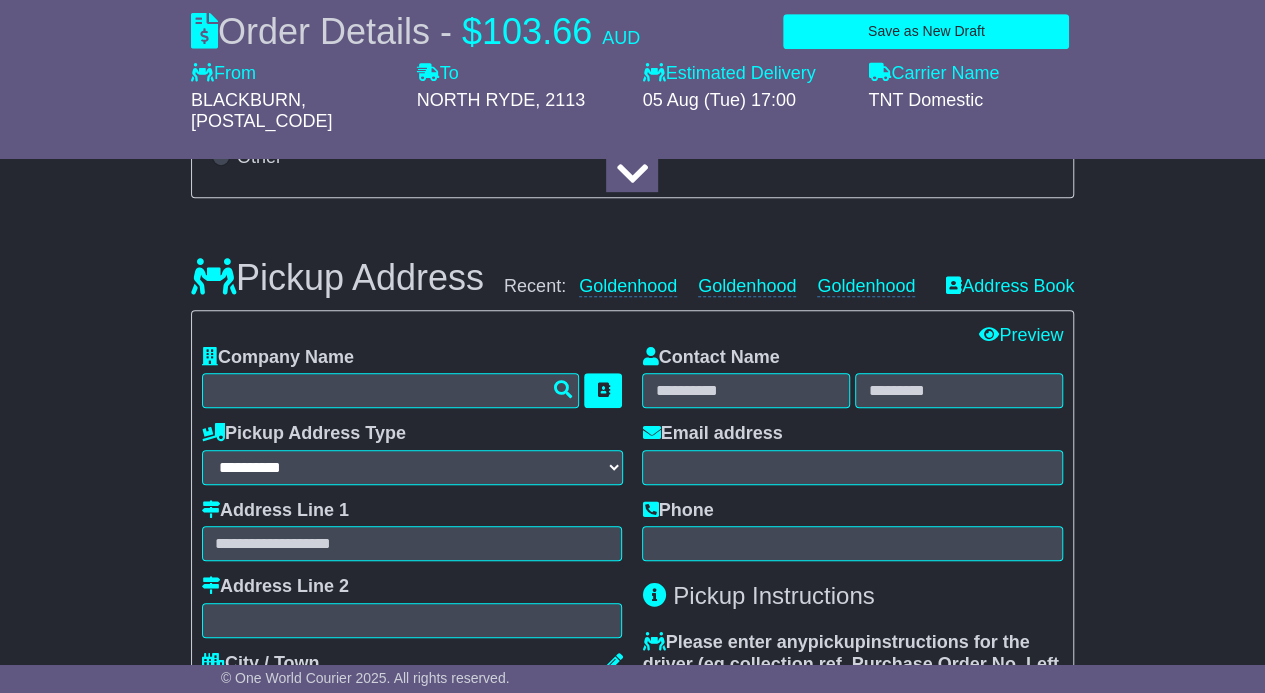 type on "*****" 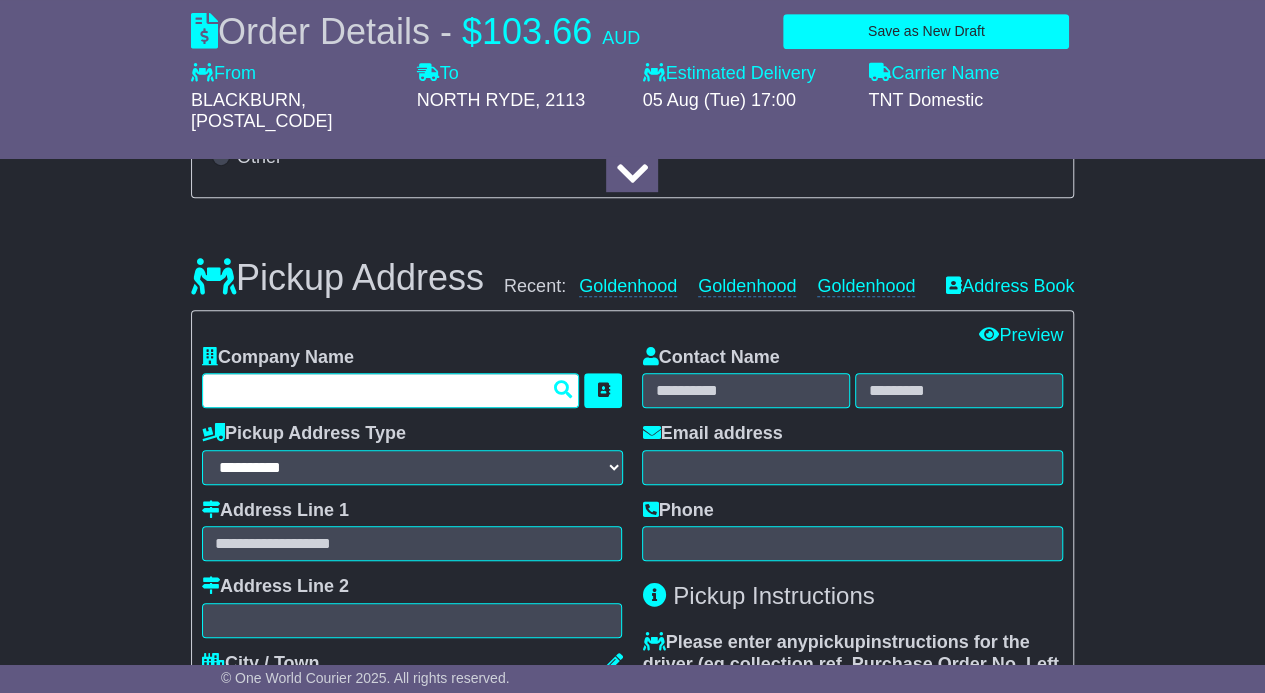 click at bounding box center [391, 390] 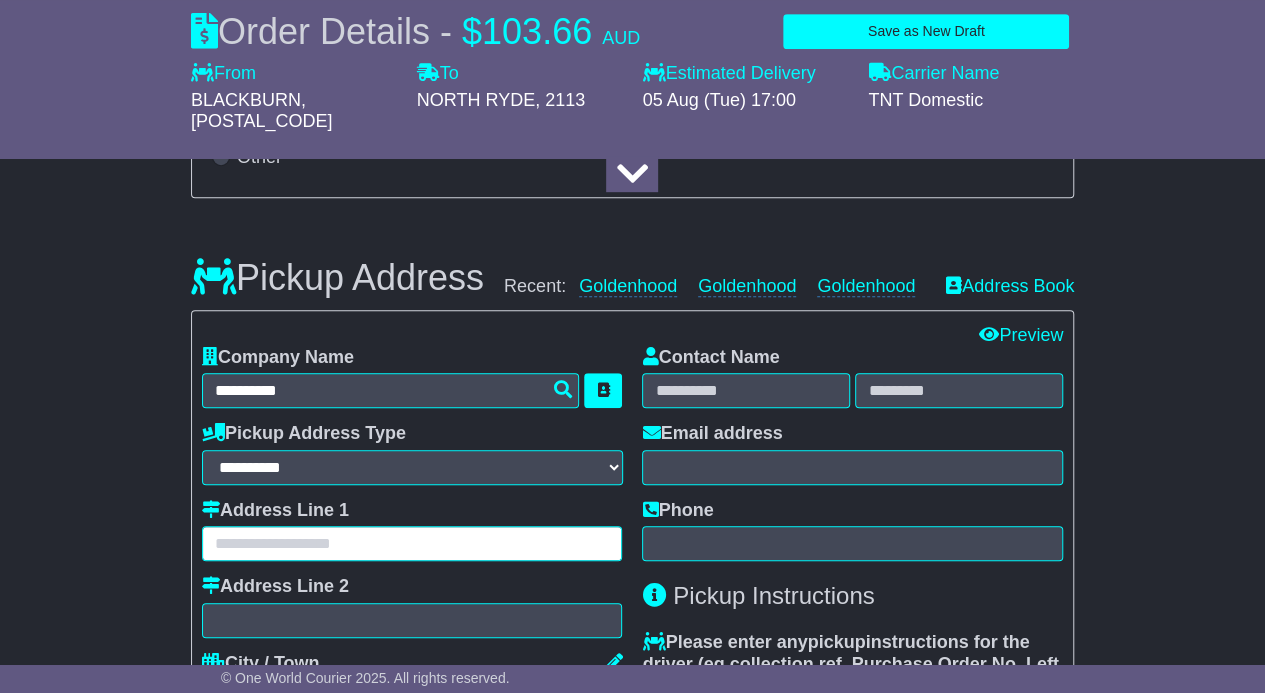 type on "**********" 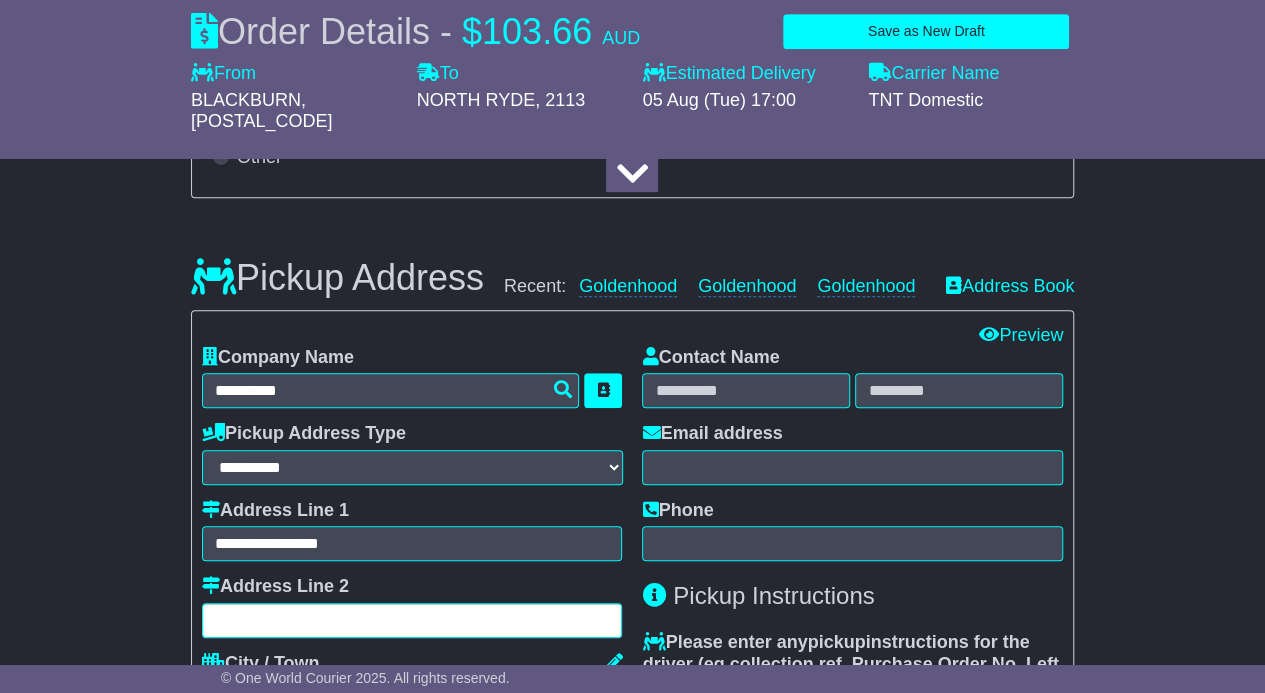 type on "**********" 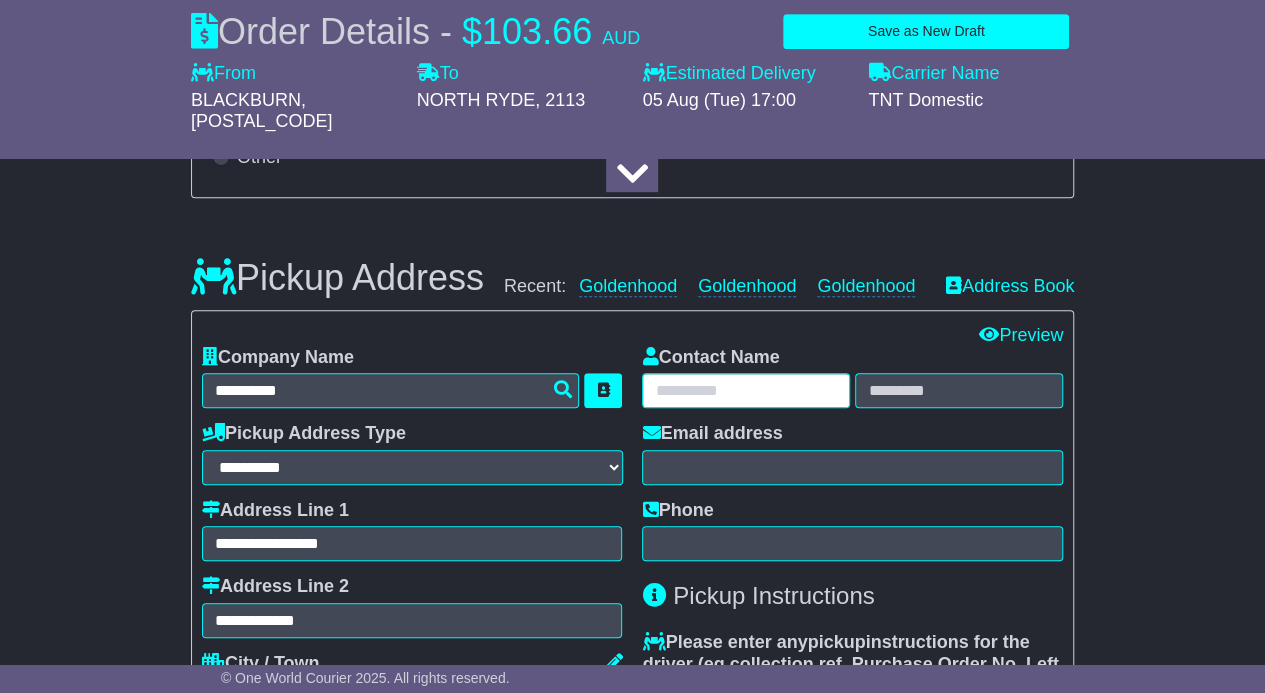 type on "****" 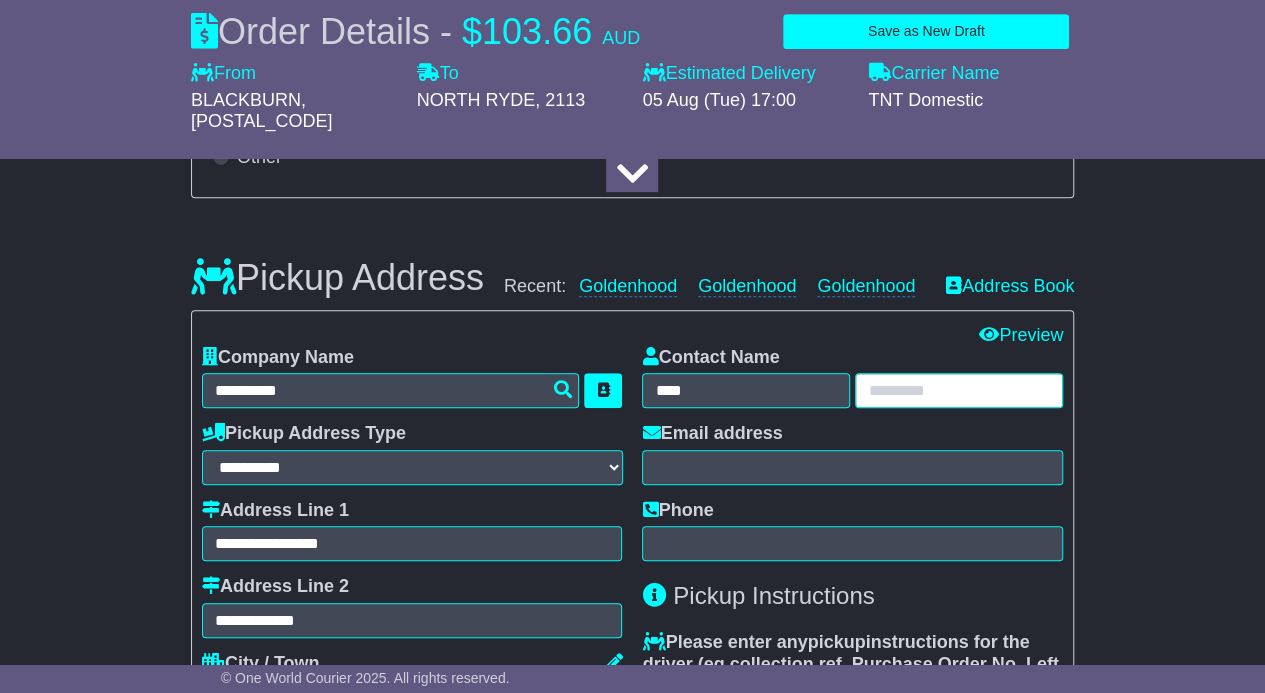 type on "***" 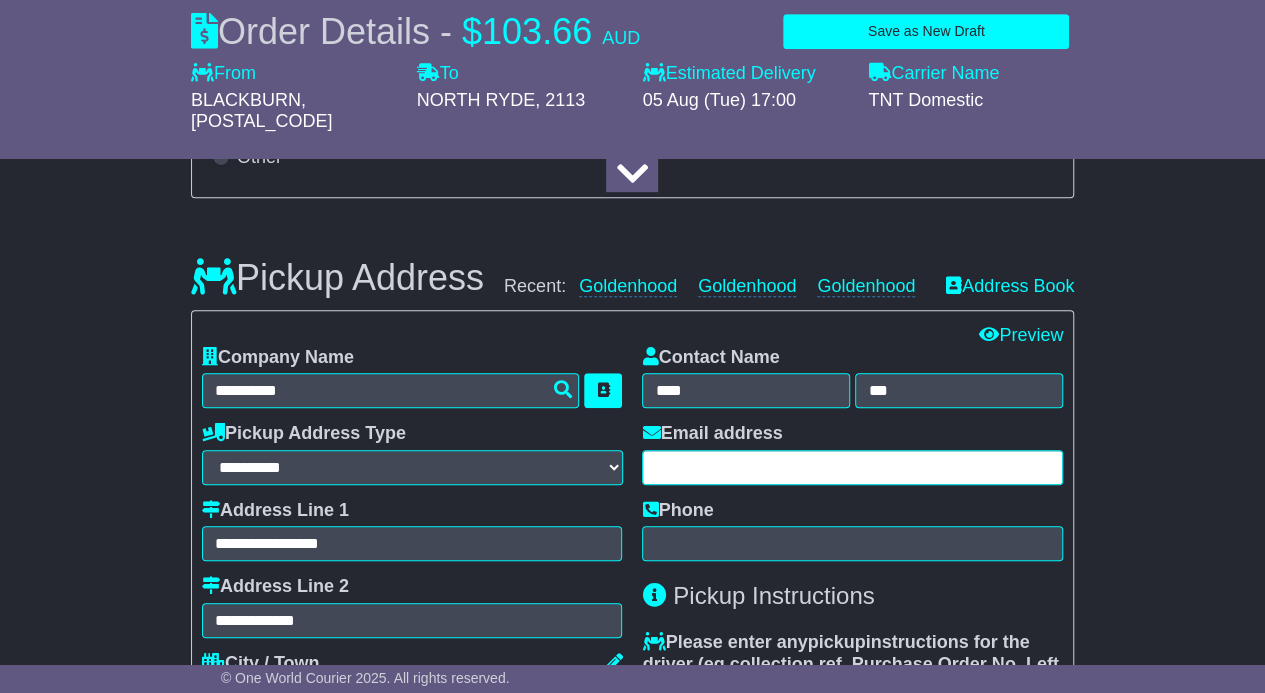 type on "**********" 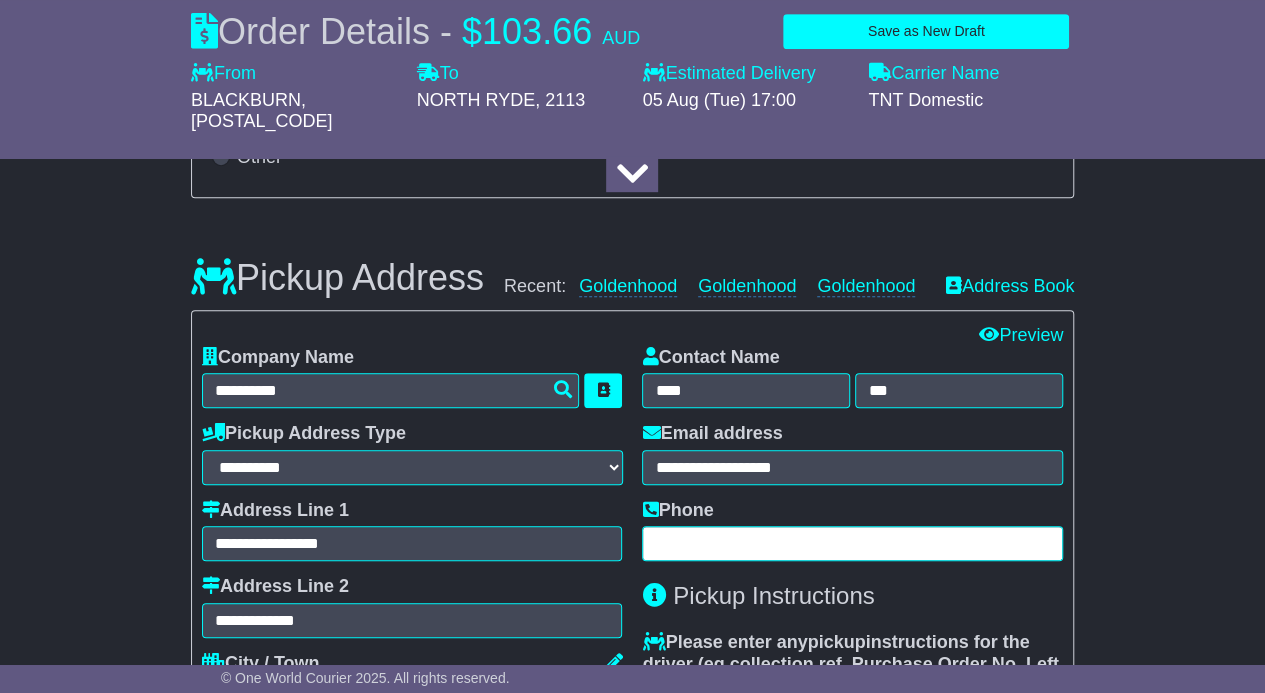 type on "**********" 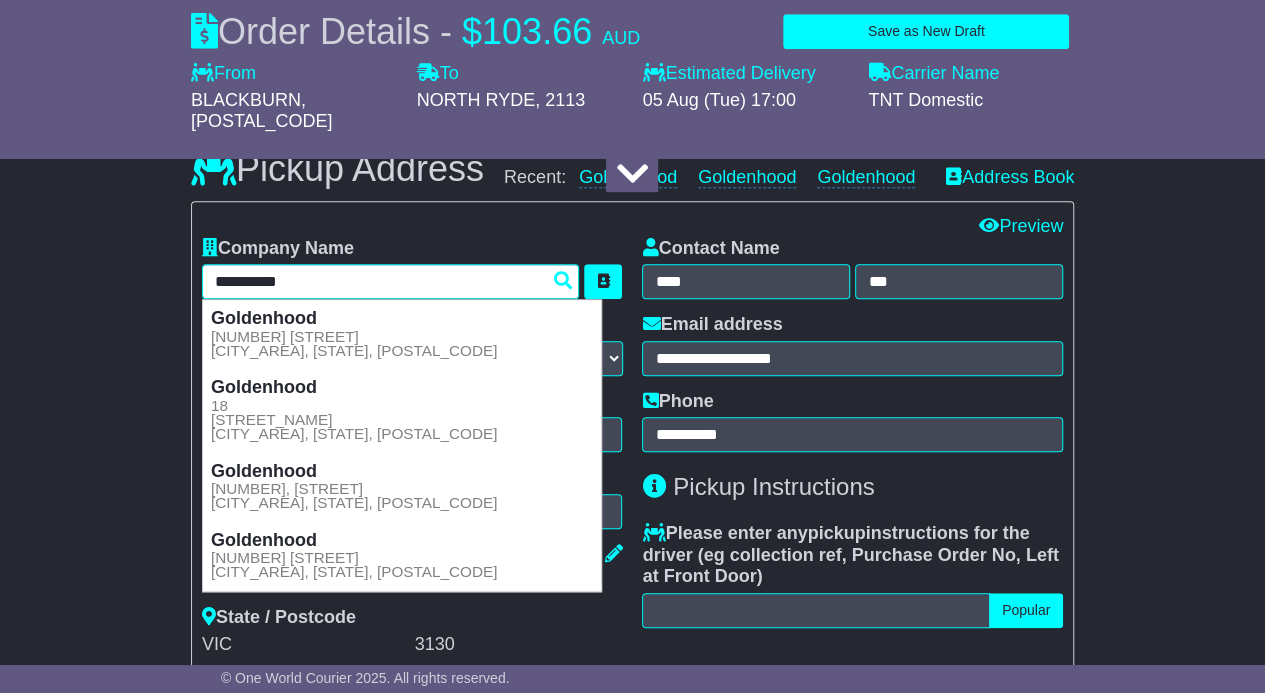 scroll, scrollTop: 603, scrollLeft: 0, axis: vertical 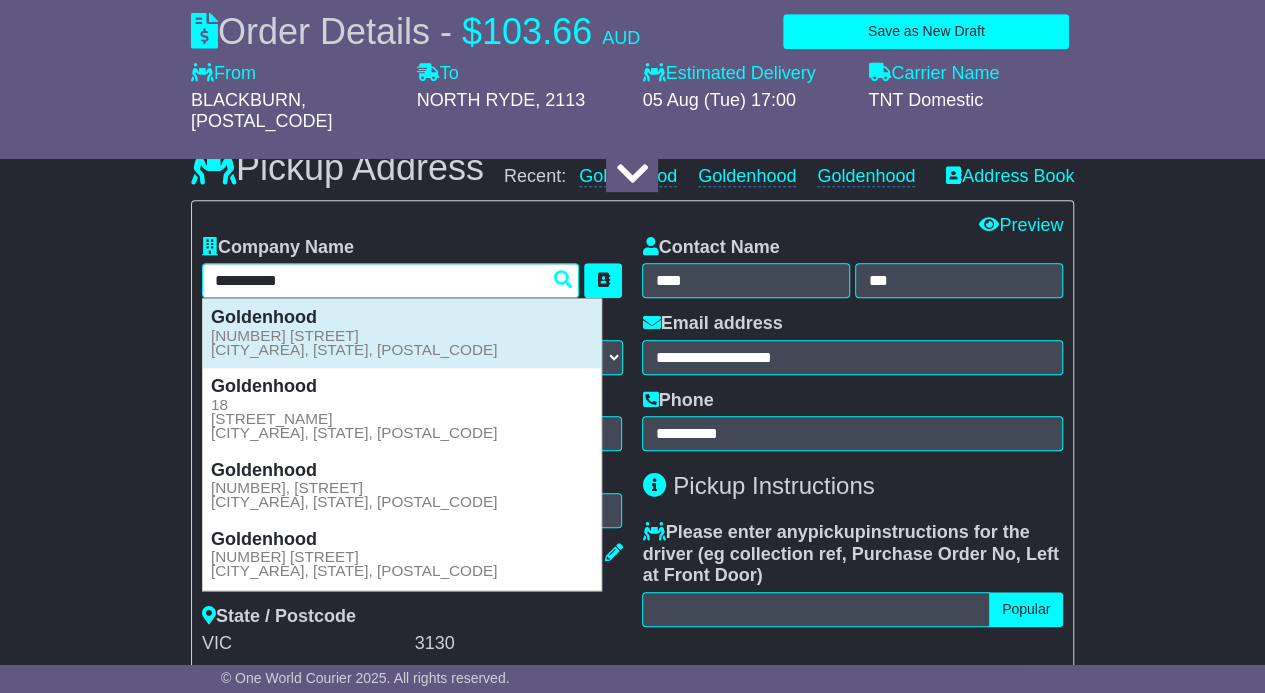 click on "18 Alfred St   BLACKBURN, VIC, 3130" at bounding box center (354, 343) 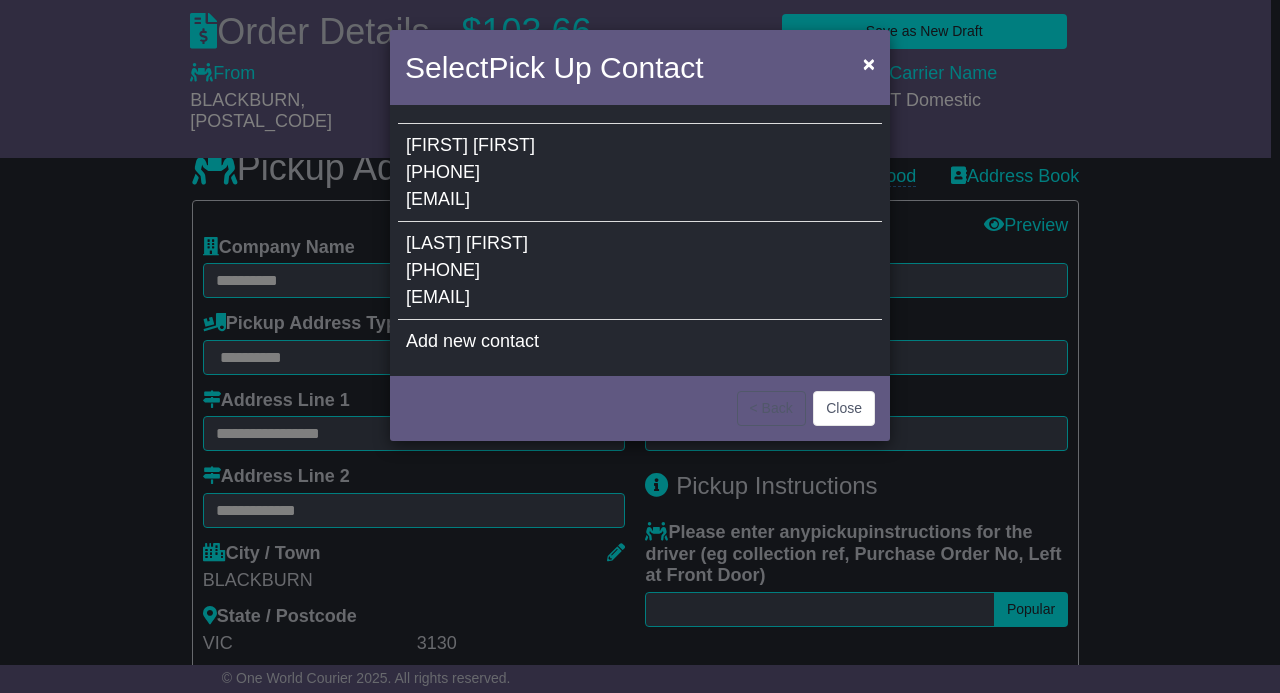 click on "Mike   Lei
0419257000
mike@goldenhood.com" at bounding box center (640, 173) 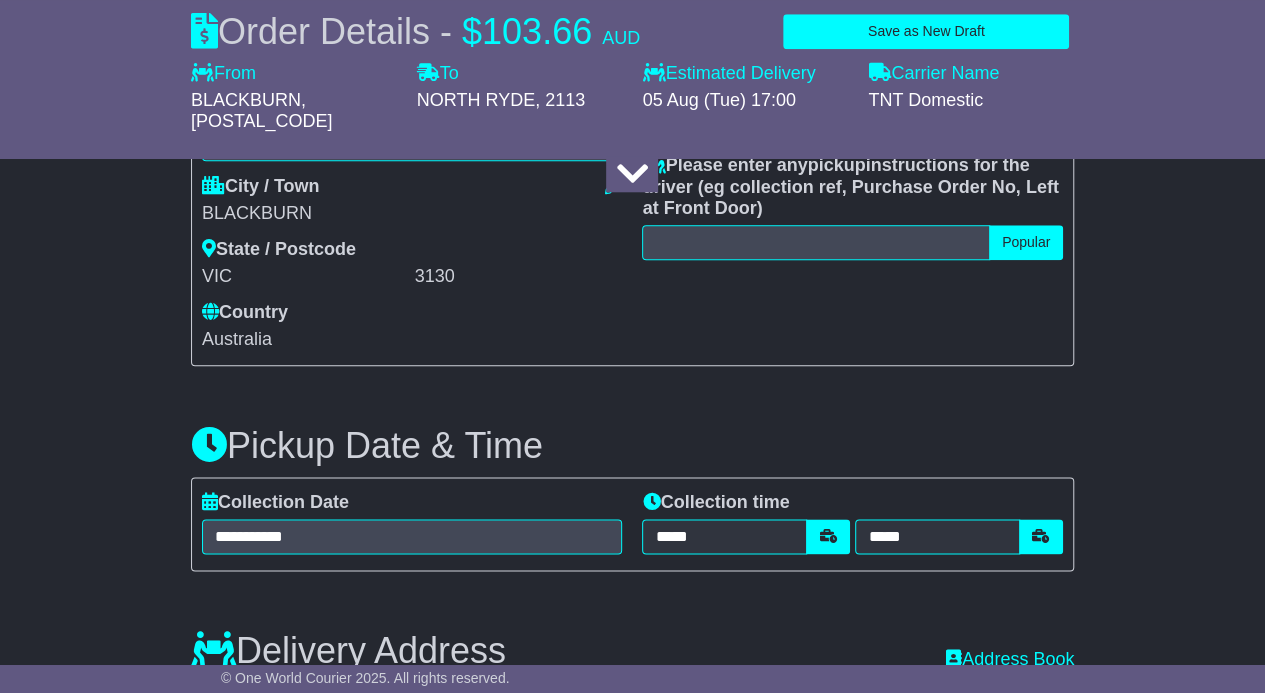 scroll, scrollTop: 971, scrollLeft: 0, axis: vertical 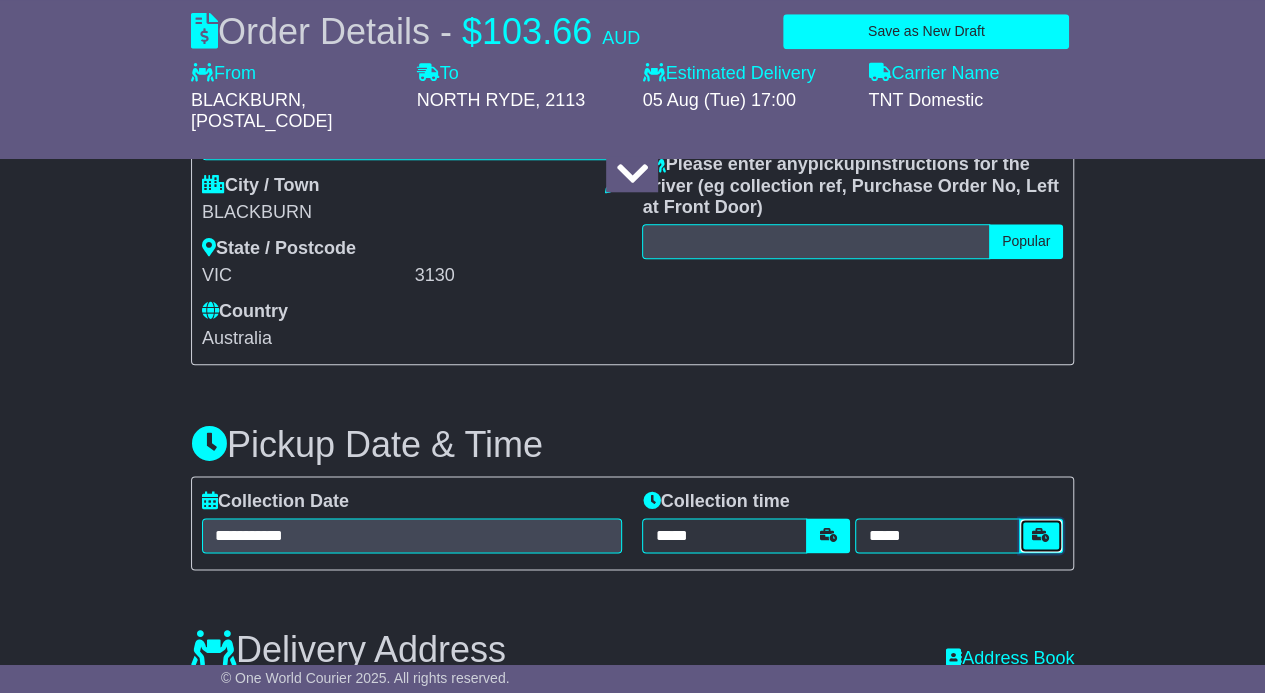 click at bounding box center (1041, 535) 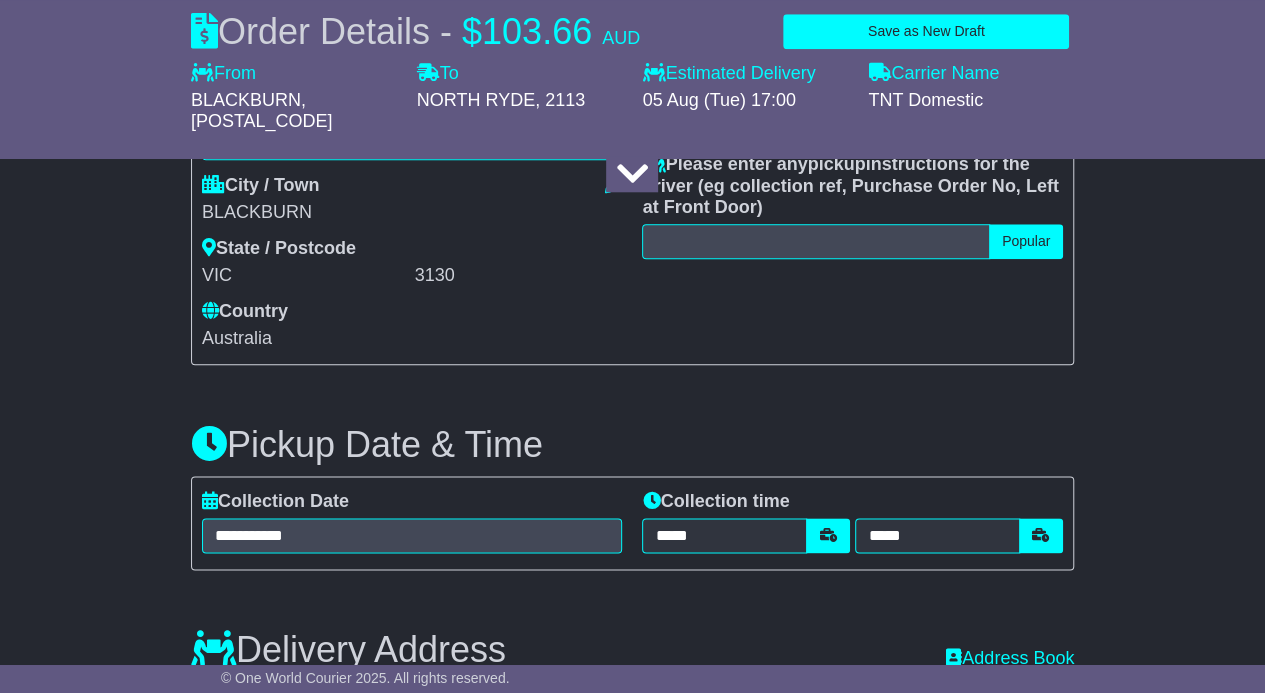 scroll, scrollTop: 980, scrollLeft: 0, axis: vertical 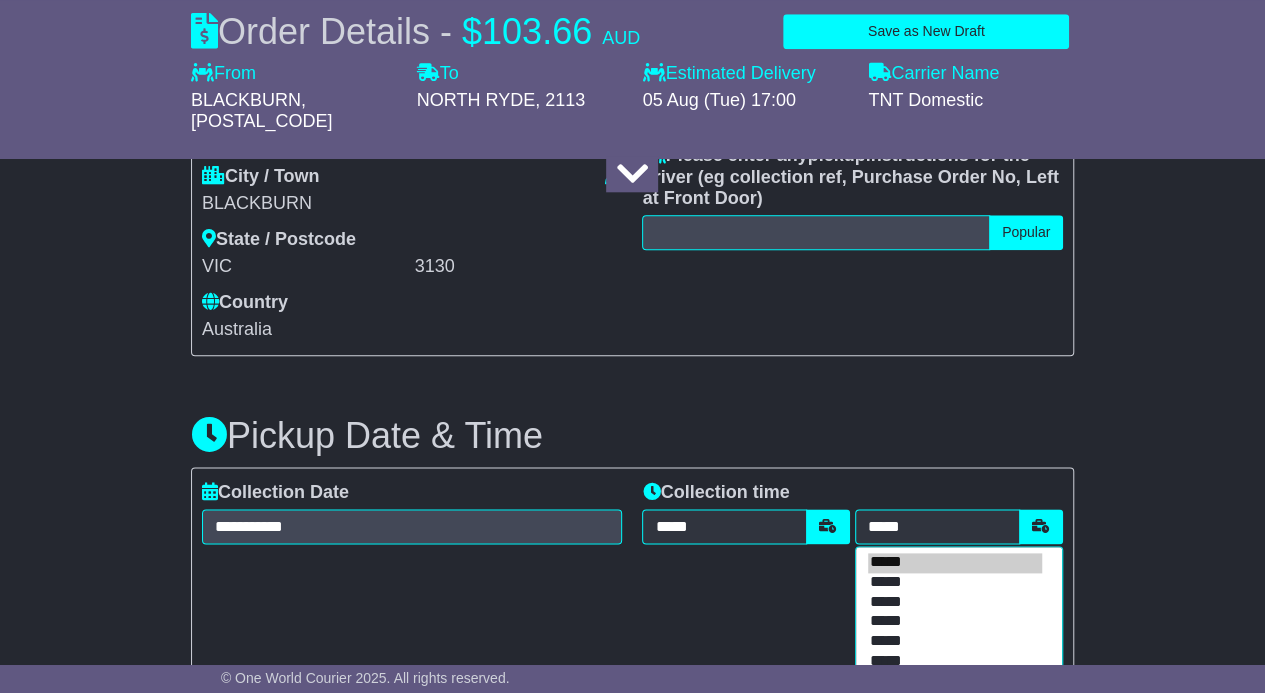 click on "*****" at bounding box center [955, 642] 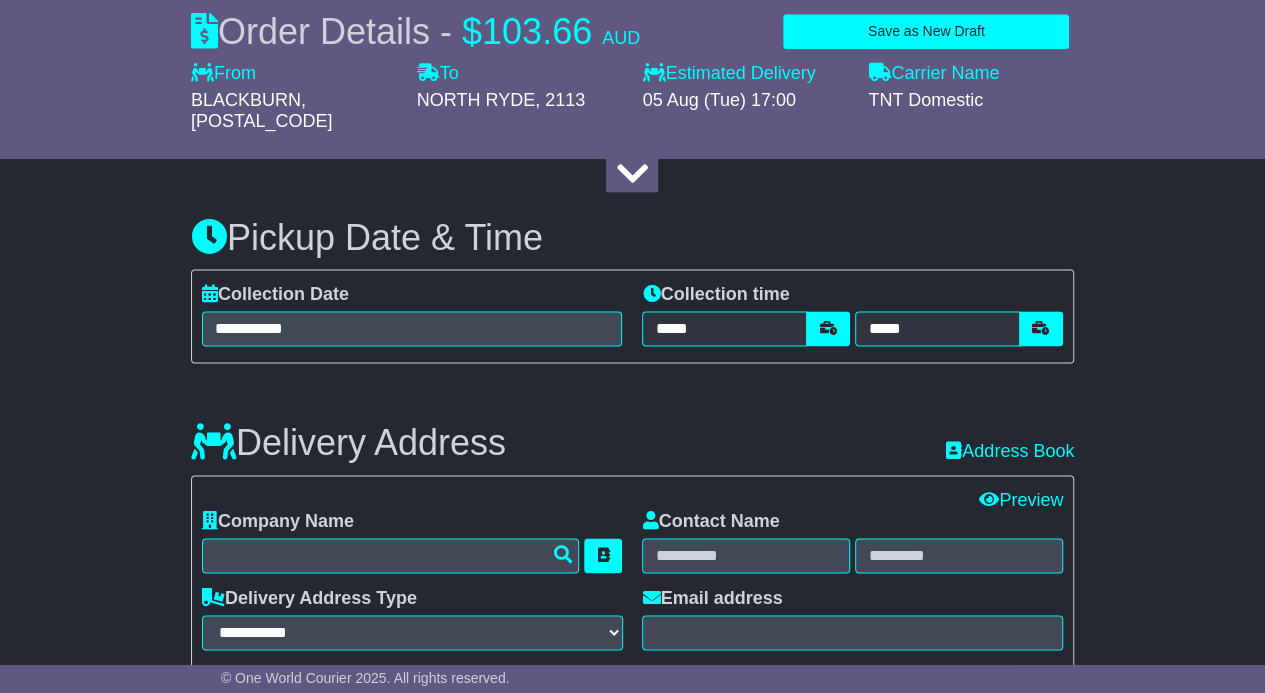 scroll, scrollTop: 1233, scrollLeft: 0, axis: vertical 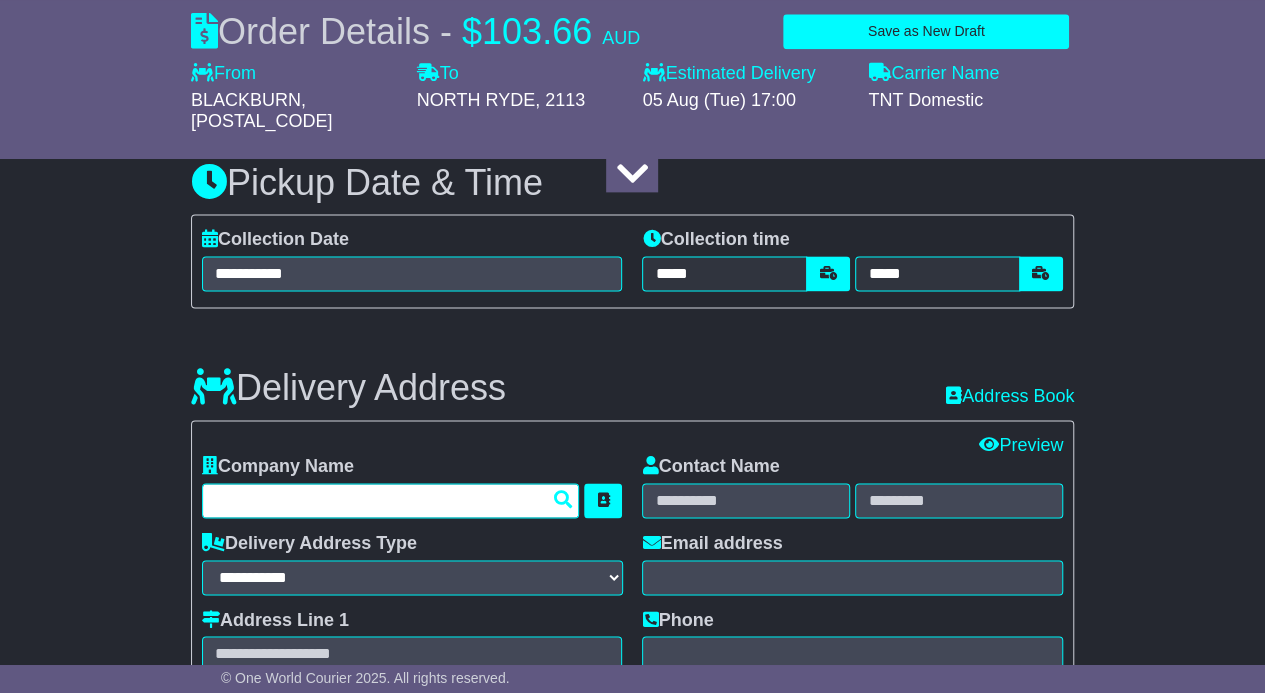 click at bounding box center [391, 500] 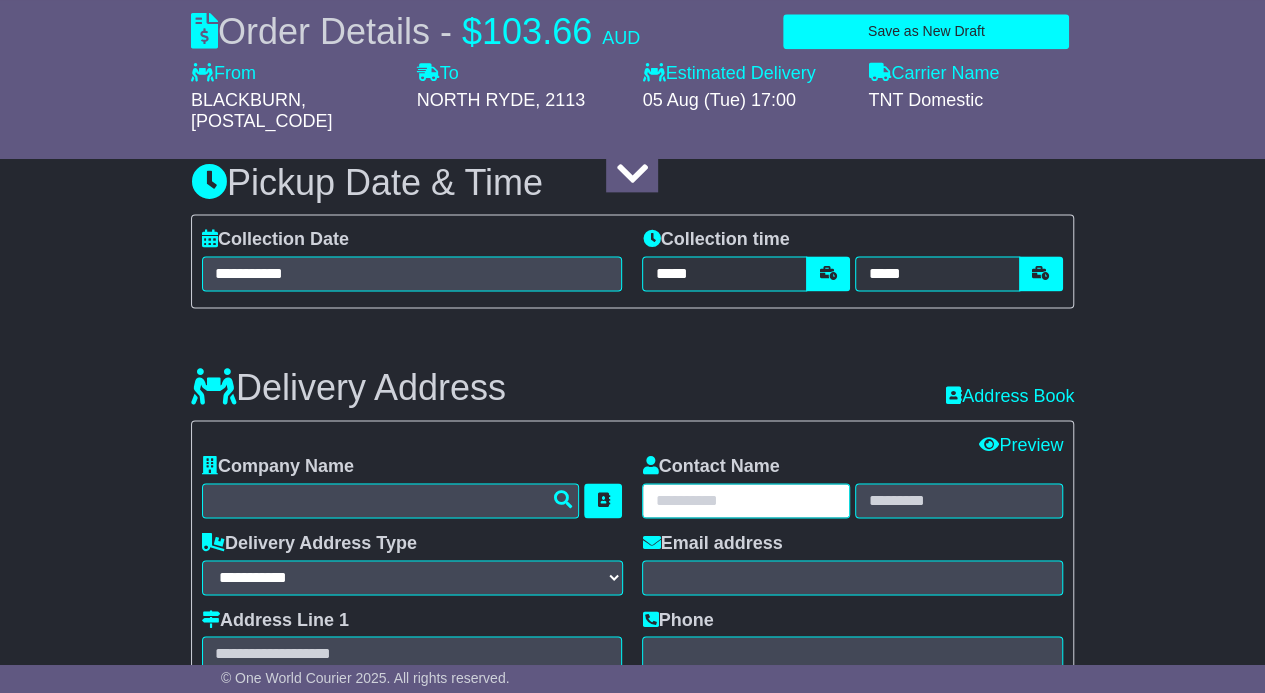 click at bounding box center [746, 500] 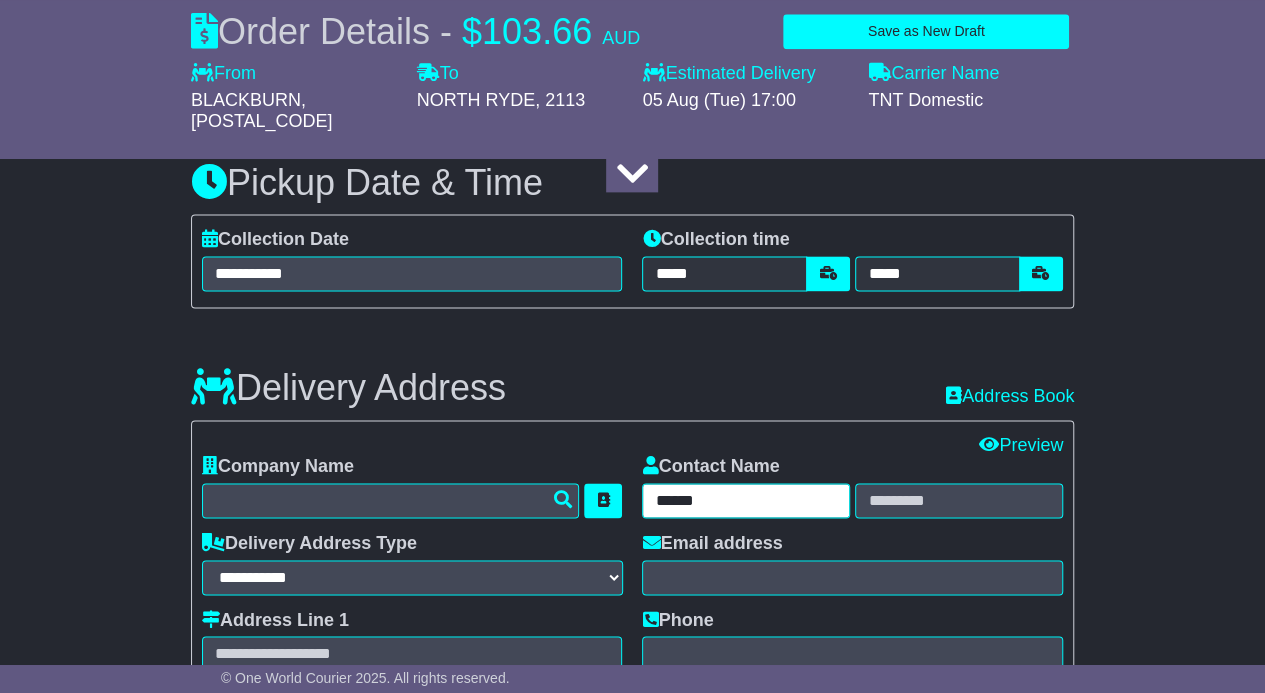 type on "*****" 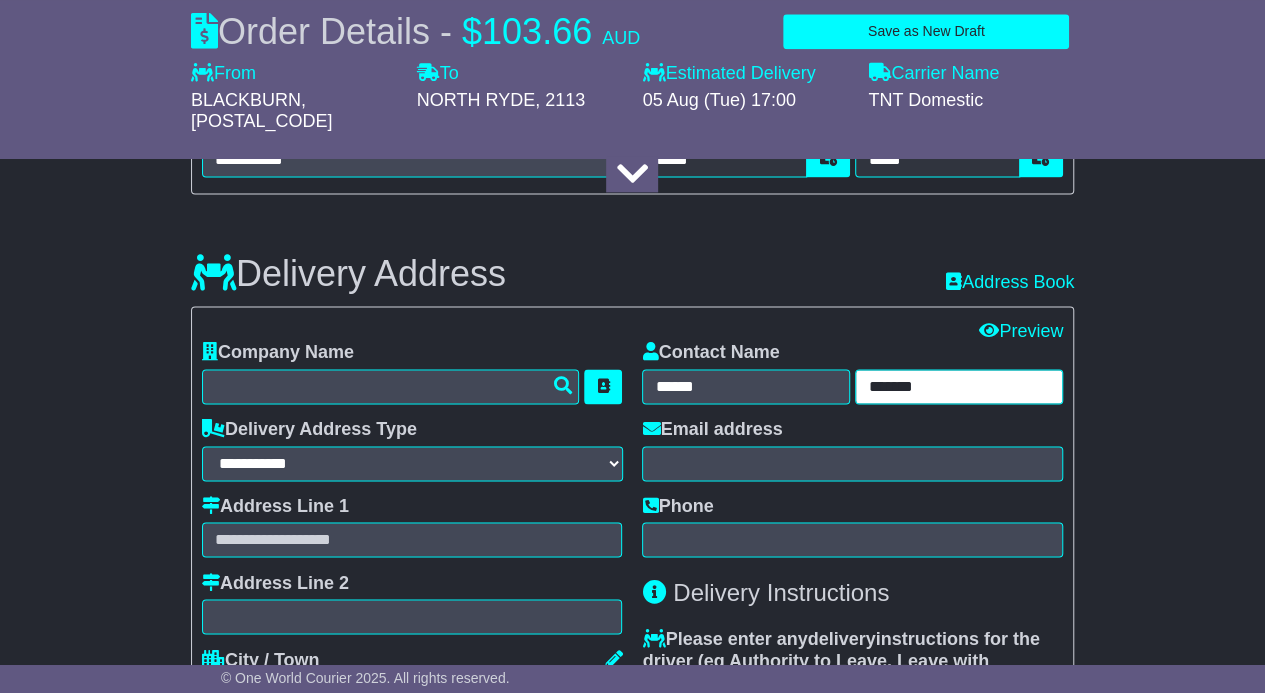 scroll, scrollTop: 1348, scrollLeft: 0, axis: vertical 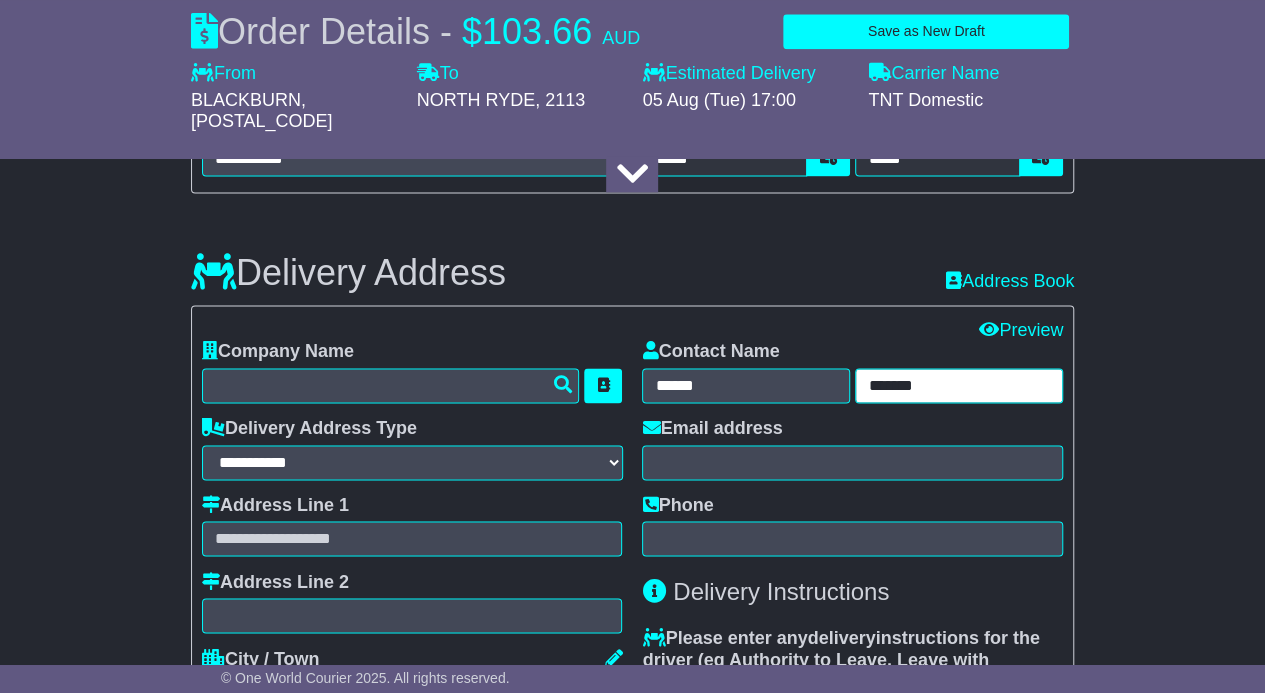 type on "*******" 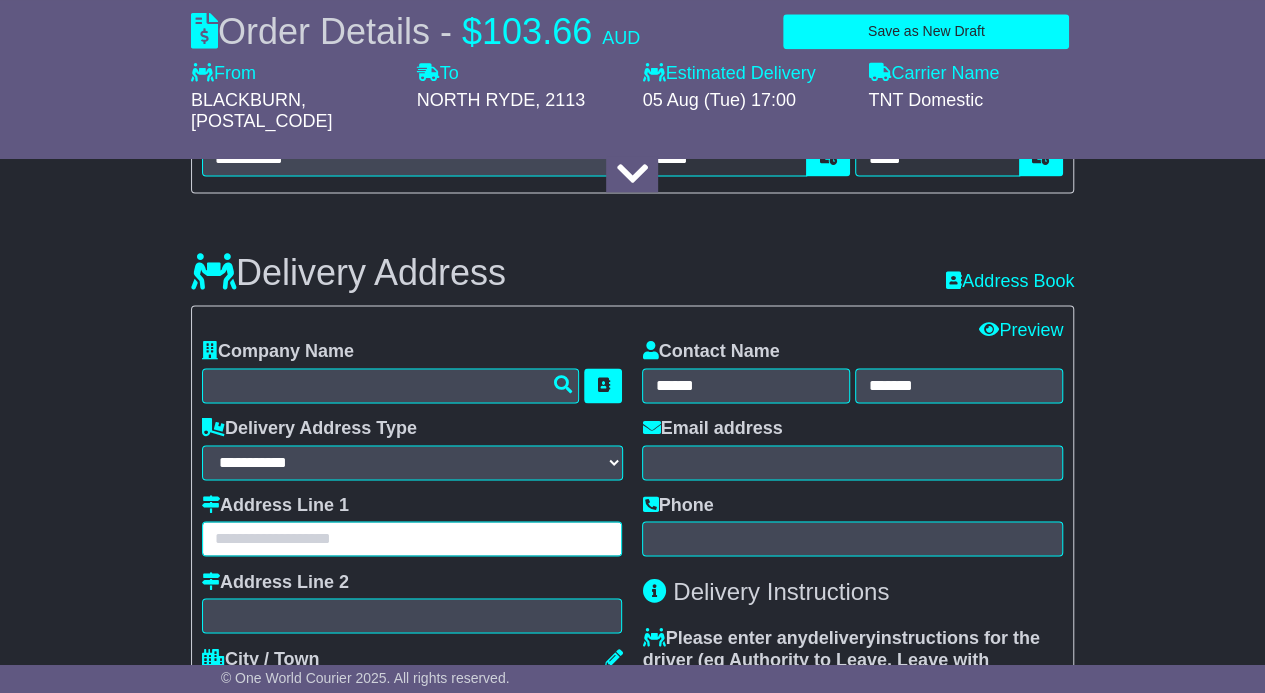 click at bounding box center (412, 538) 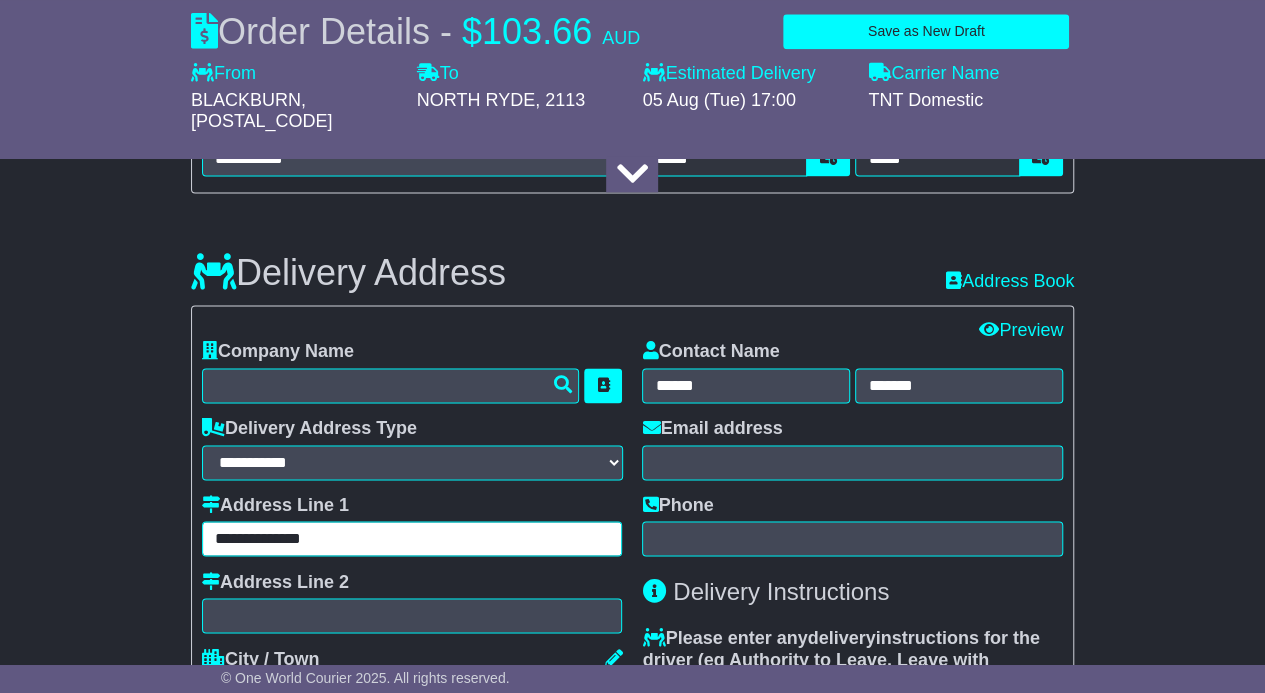 type on "**********" 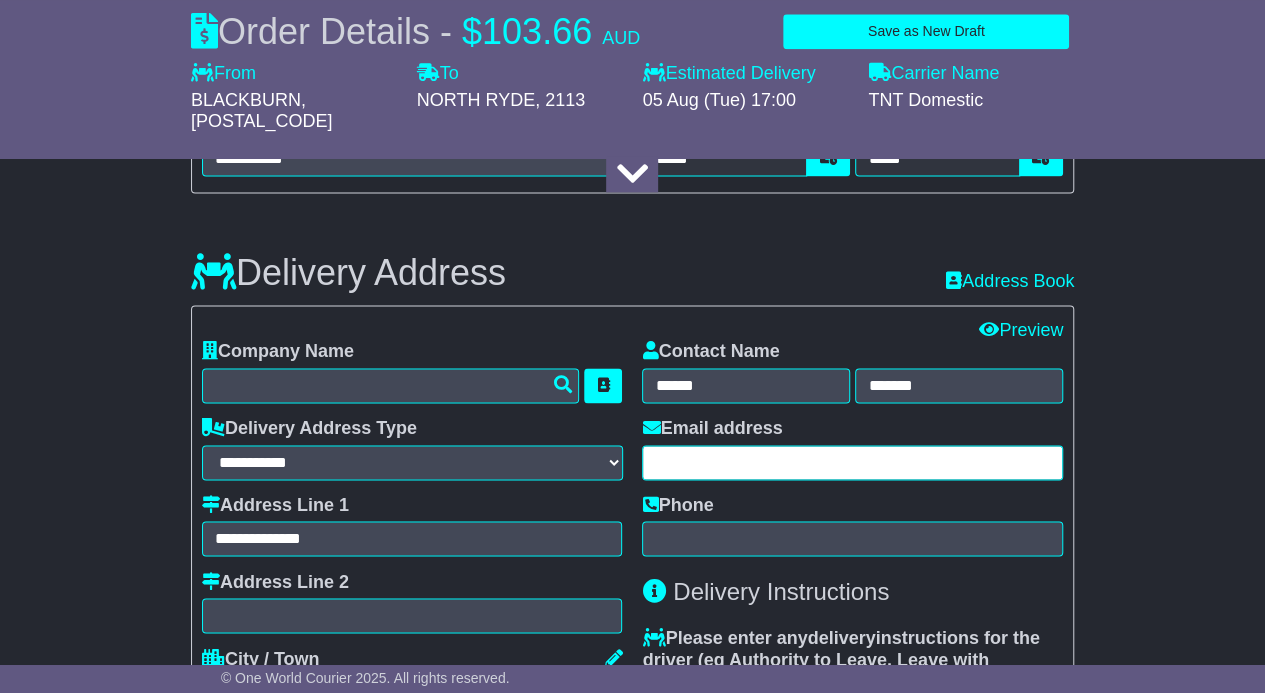 click at bounding box center [852, 462] 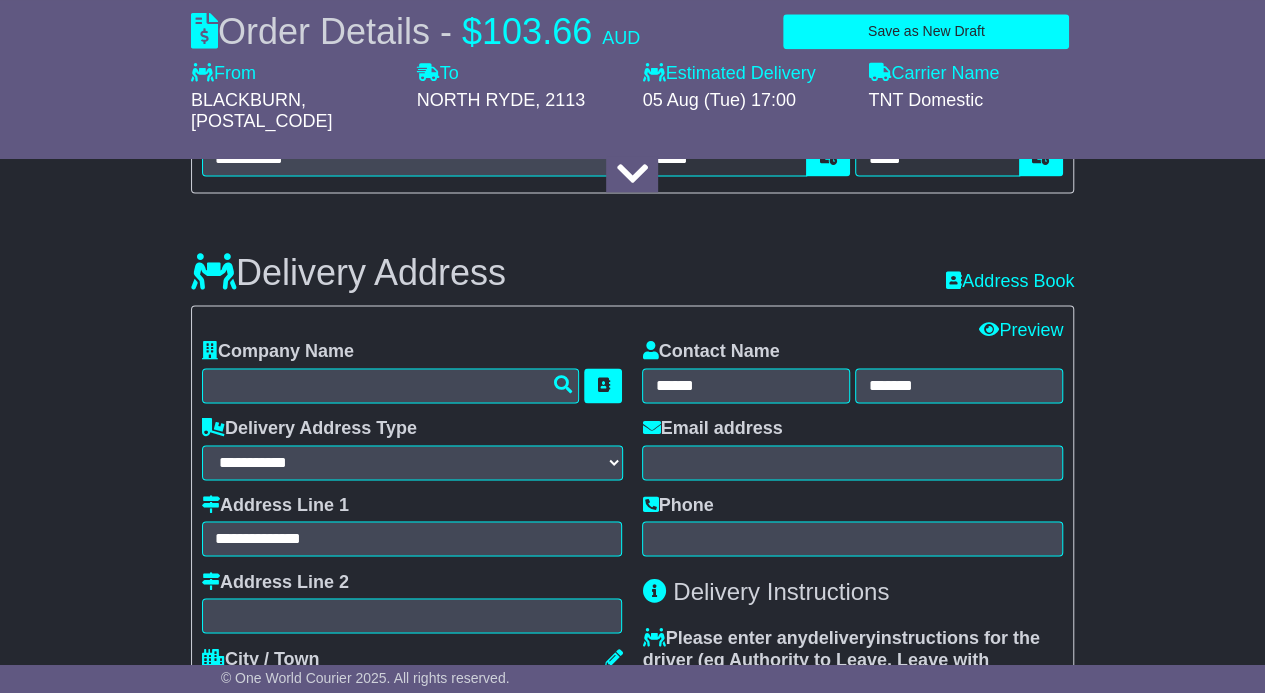 click on "Contact Name
*****
*******
Email address
Phone
Delivery Instructions
Please enter any  delivery  instructions for the driver ( eg Authority to Leave, Leave with warehouse )
Popular
Authority to leave
Leave at front door
Leave at back door
Leave with reception" at bounding box center (852, 581) 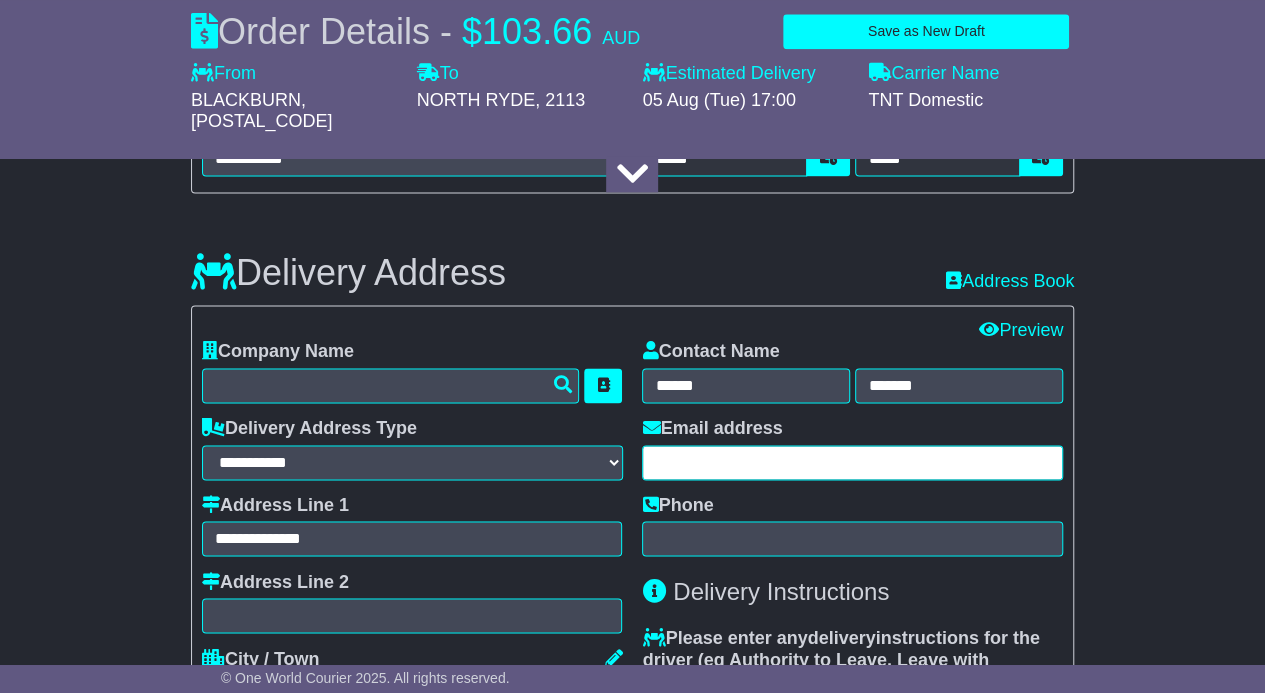 click at bounding box center [852, 462] 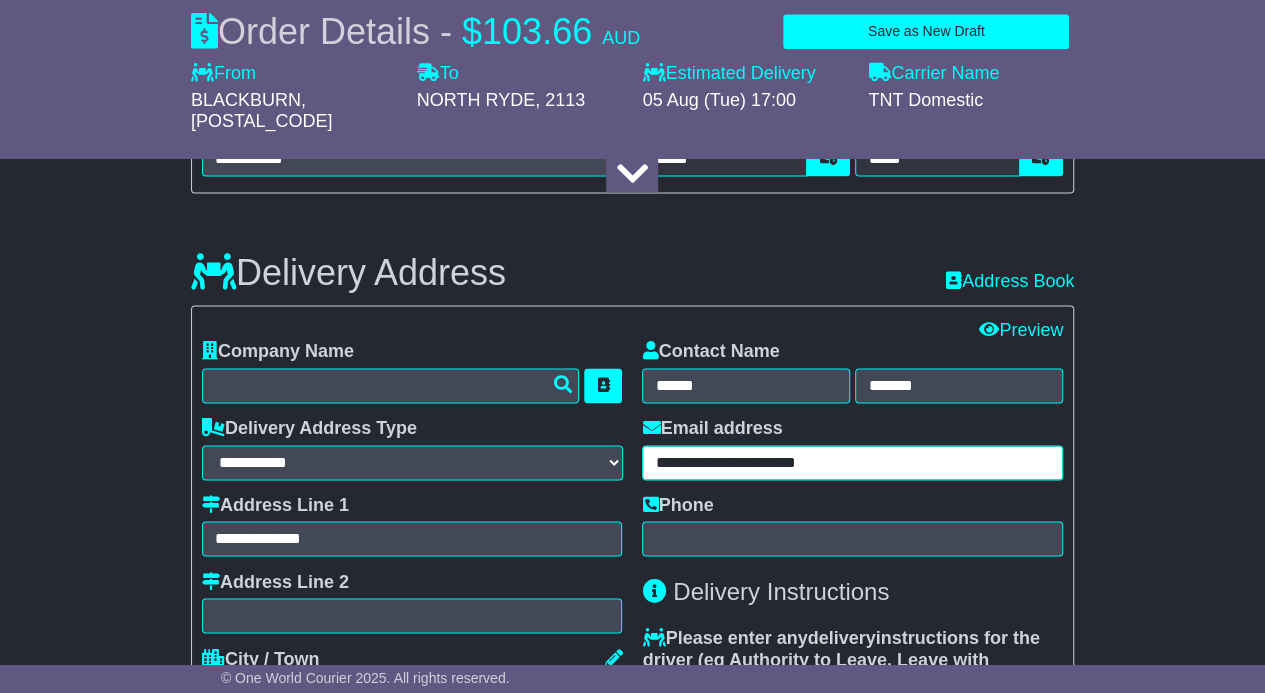 type on "**********" 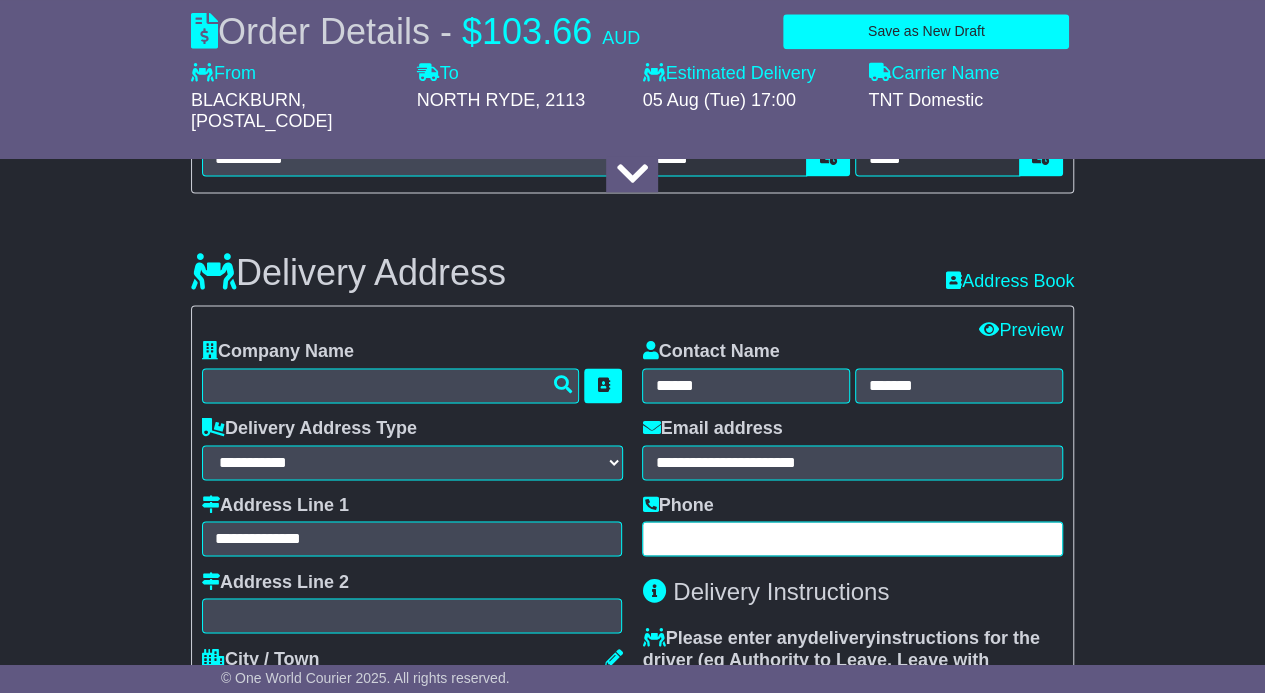click at bounding box center (852, 538) 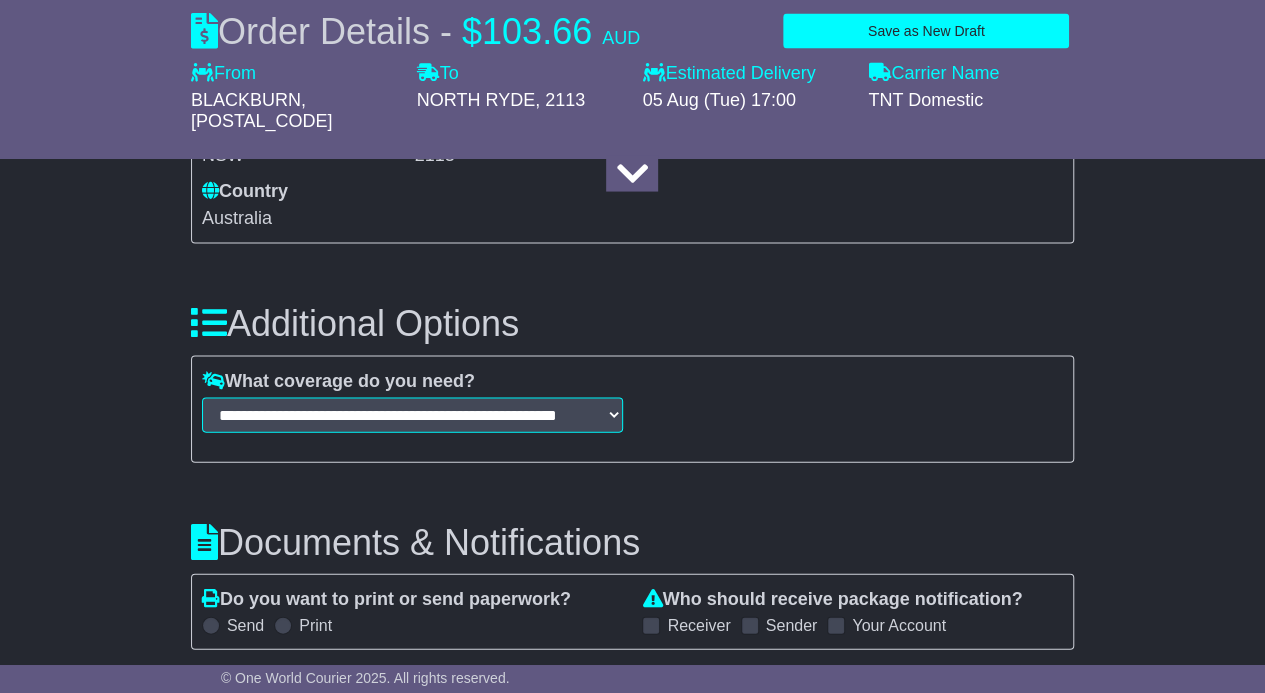 scroll, scrollTop: 1943, scrollLeft: 0, axis: vertical 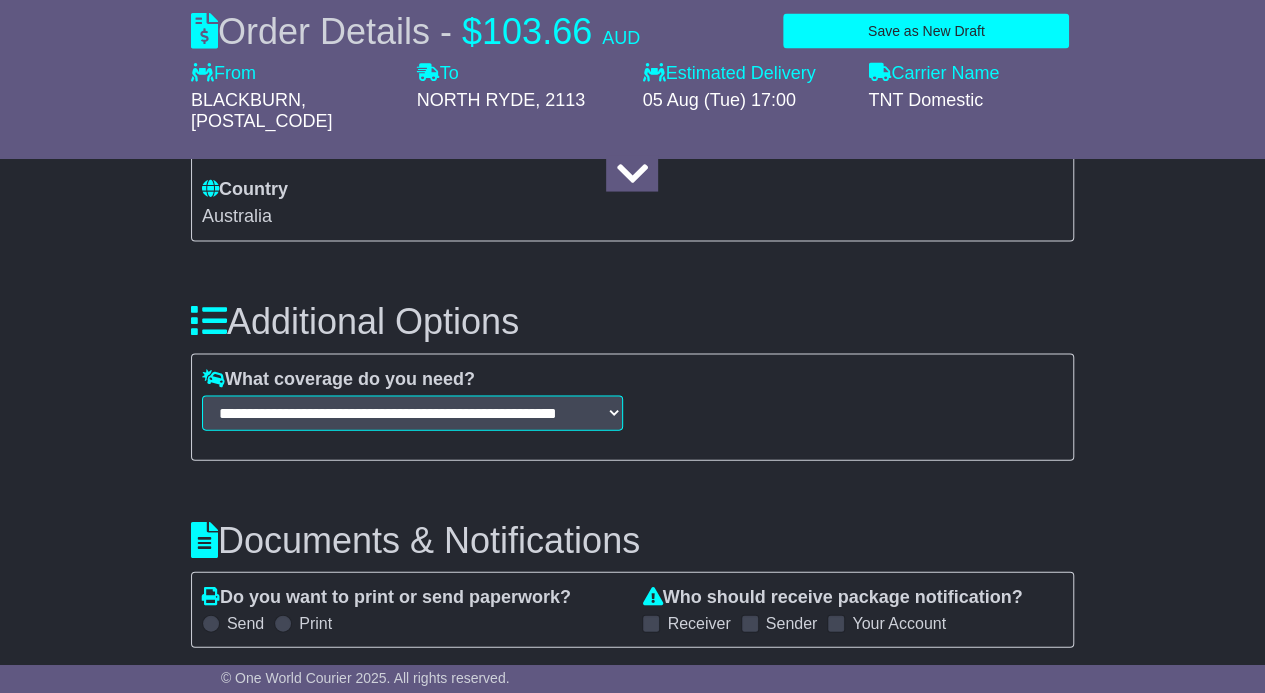 type on "**********" 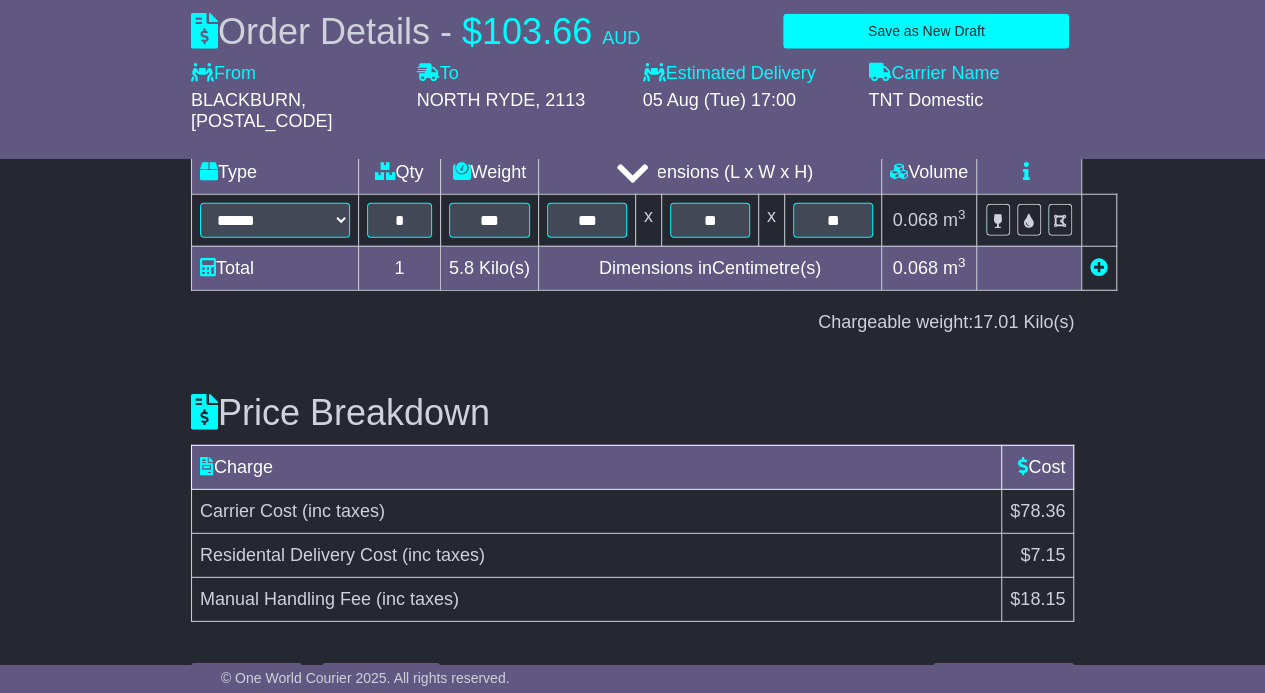 scroll, scrollTop: 2579, scrollLeft: 0, axis: vertical 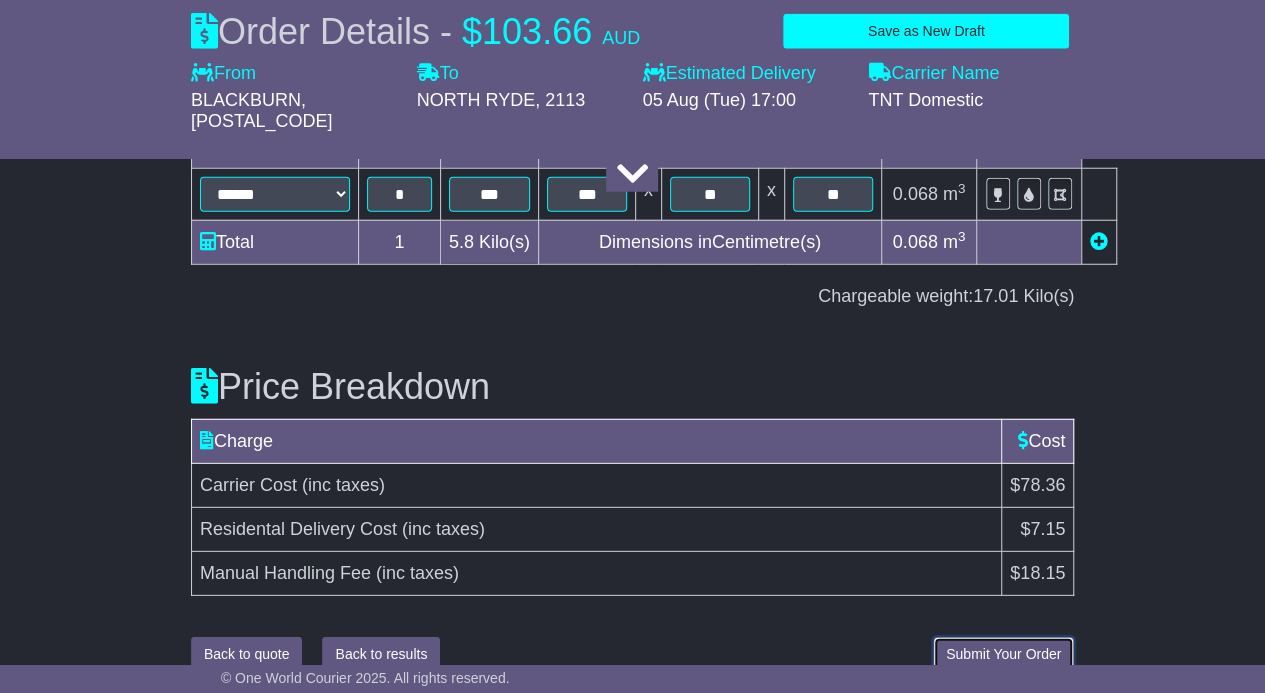 click on "Submit Your Order" at bounding box center (1003, 654) 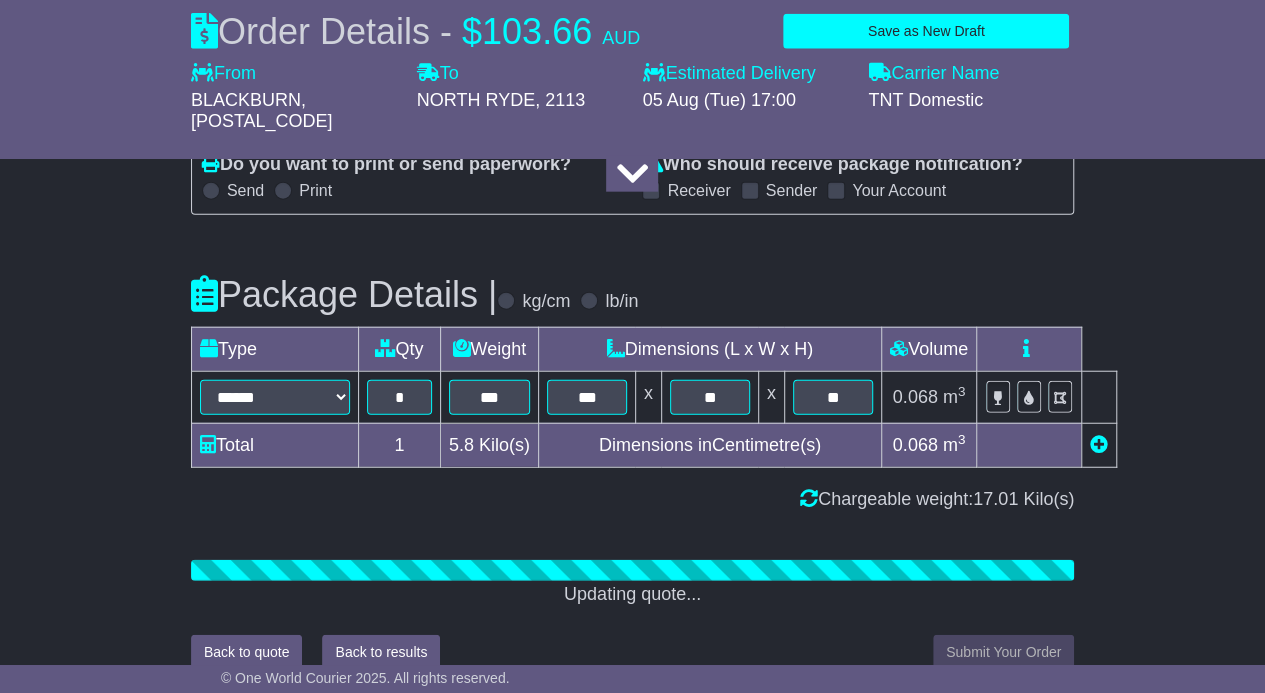 scroll, scrollTop: 2579, scrollLeft: 0, axis: vertical 